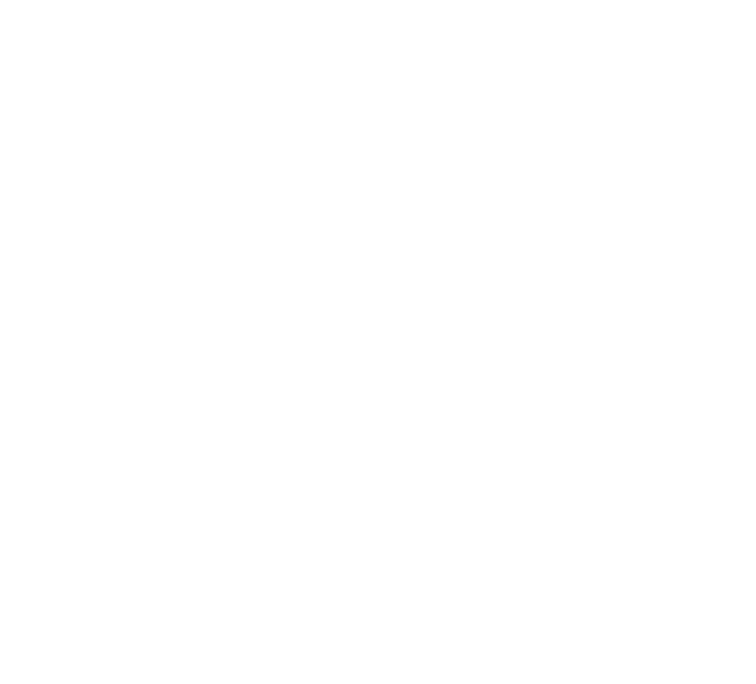 scroll, scrollTop: 0, scrollLeft: 0, axis: both 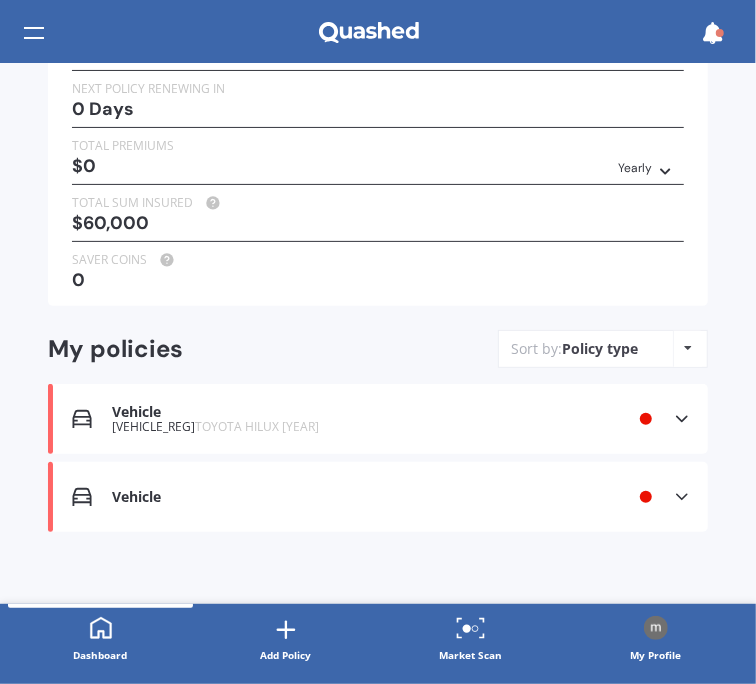 click at bounding box center [646, 419] 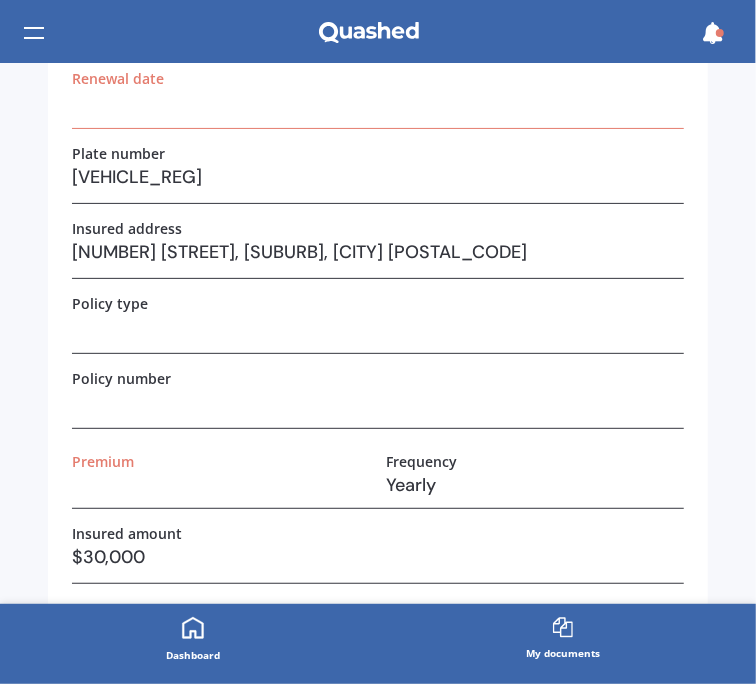 scroll, scrollTop: 0, scrollLeft: 0, axis: both 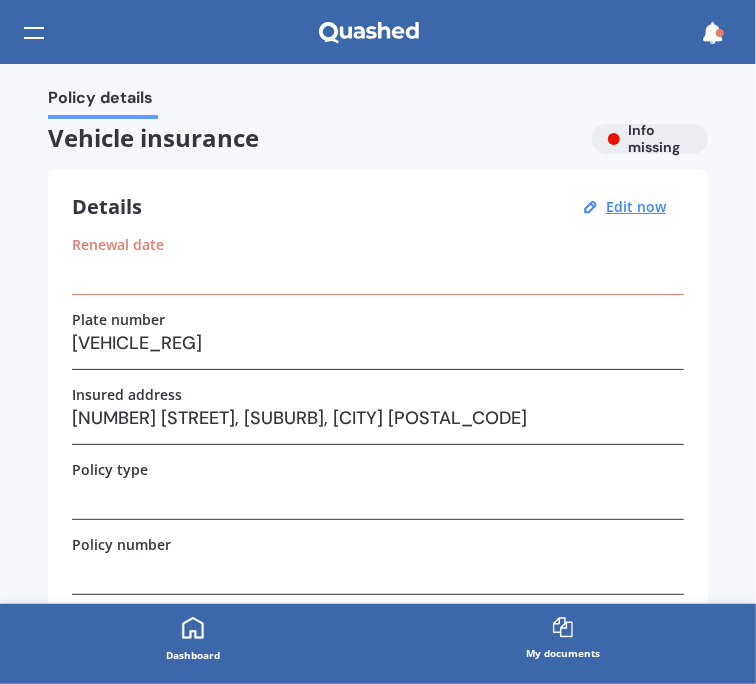 click 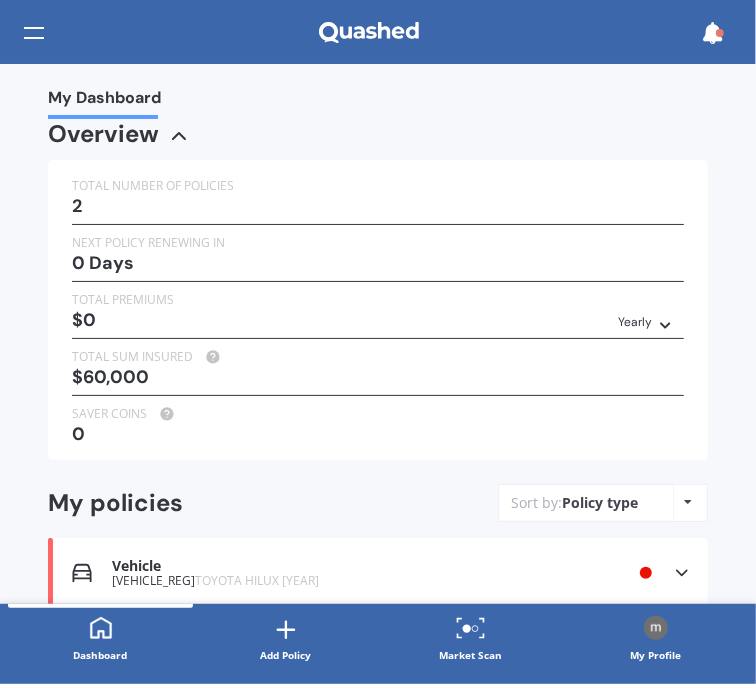 scroll, scrollTop: 155, scrollLeft: 0, axis: vertical 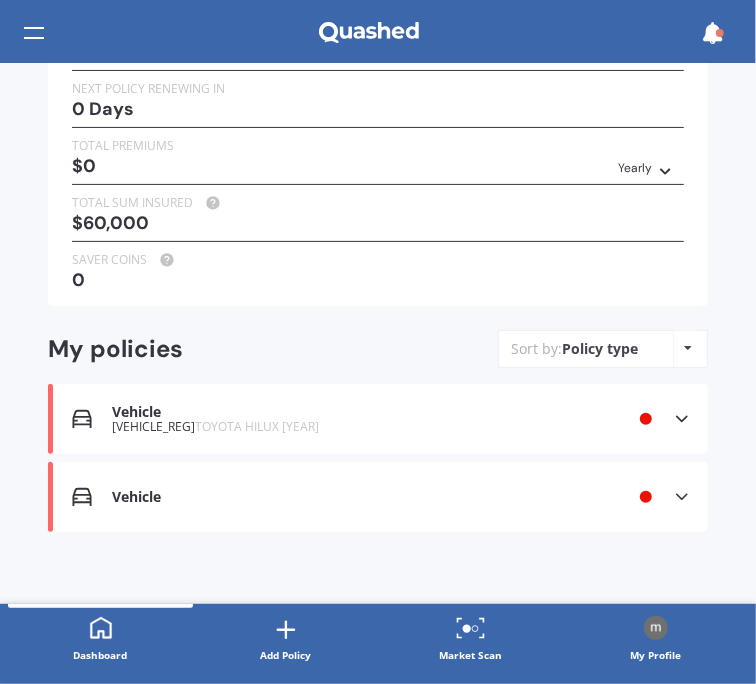 click 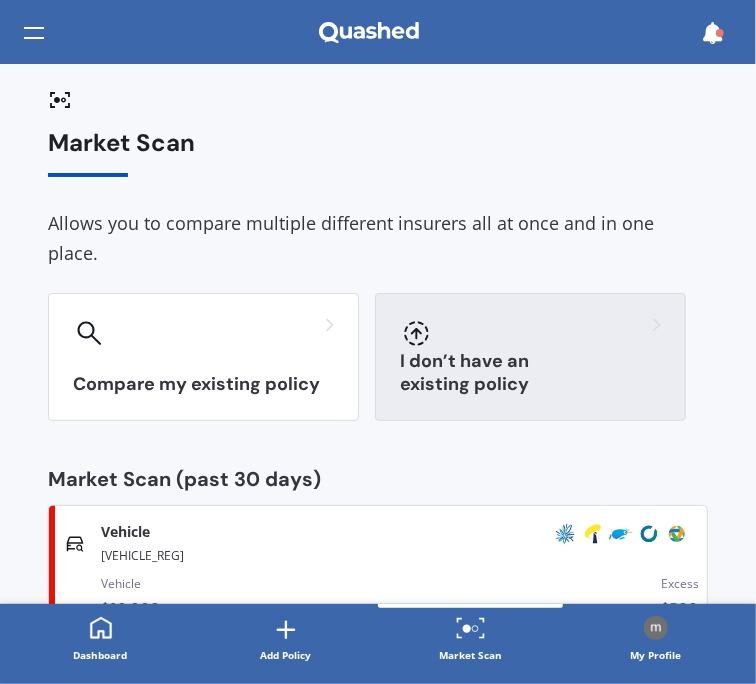 scroll, scrollTop: 93, scrollLeft: 0, axis: vertical 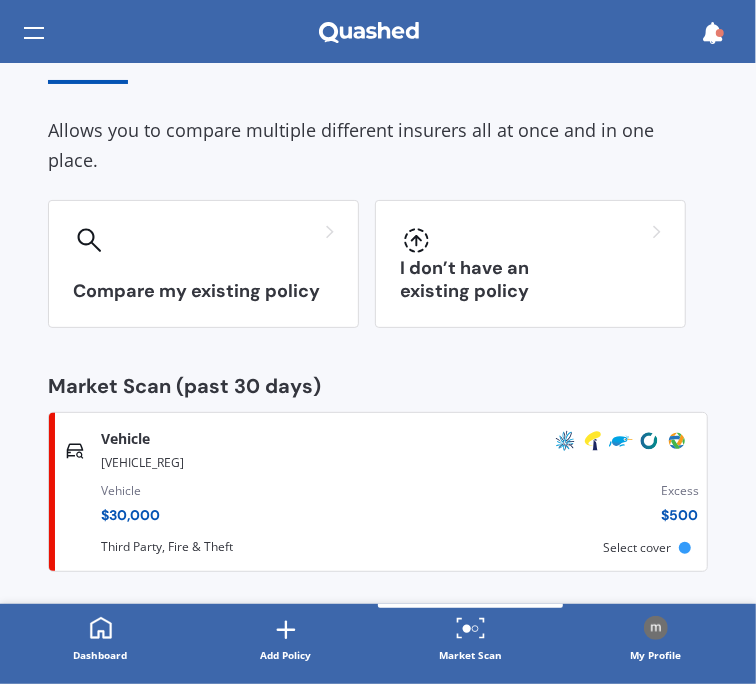 click on "[VEHICLE_REG]" at bounding box center (404, 461) 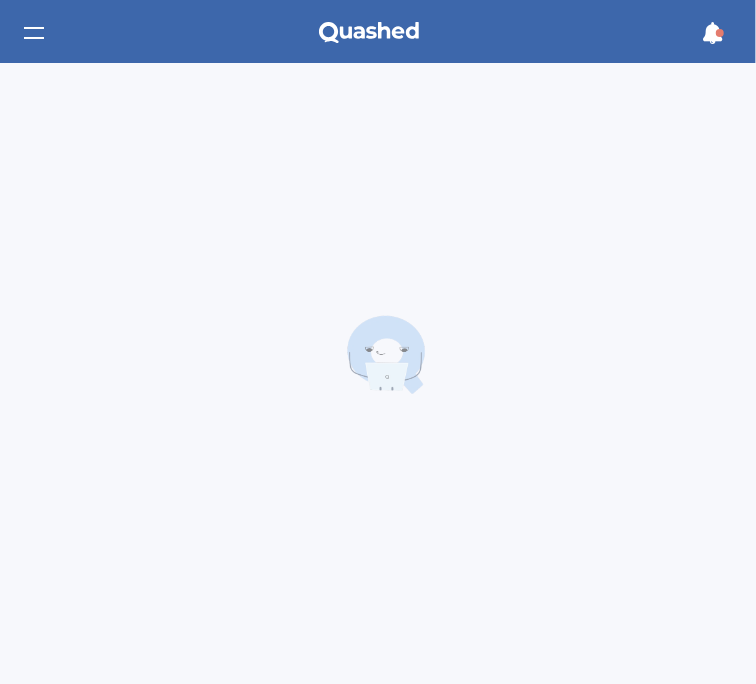 scroll, scrollTop: 0, scrollLeft: 0, axis: both 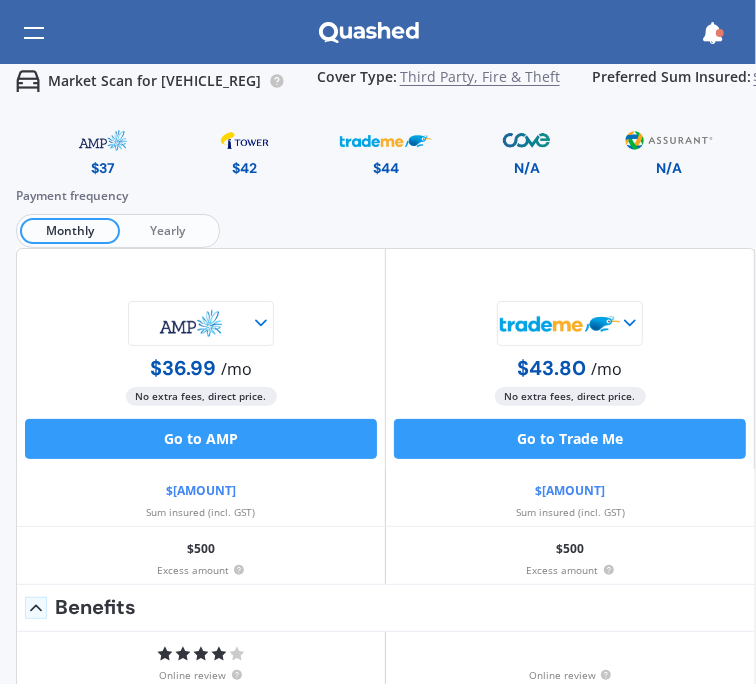 click on "$30,000" at bounding box center [780, 81] 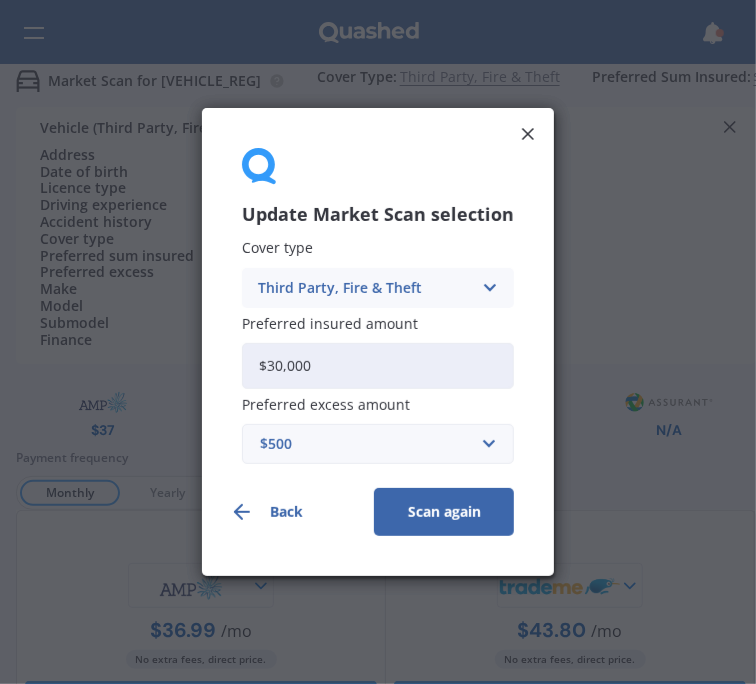 click on "$30,000" at bounding box center [378, 366] 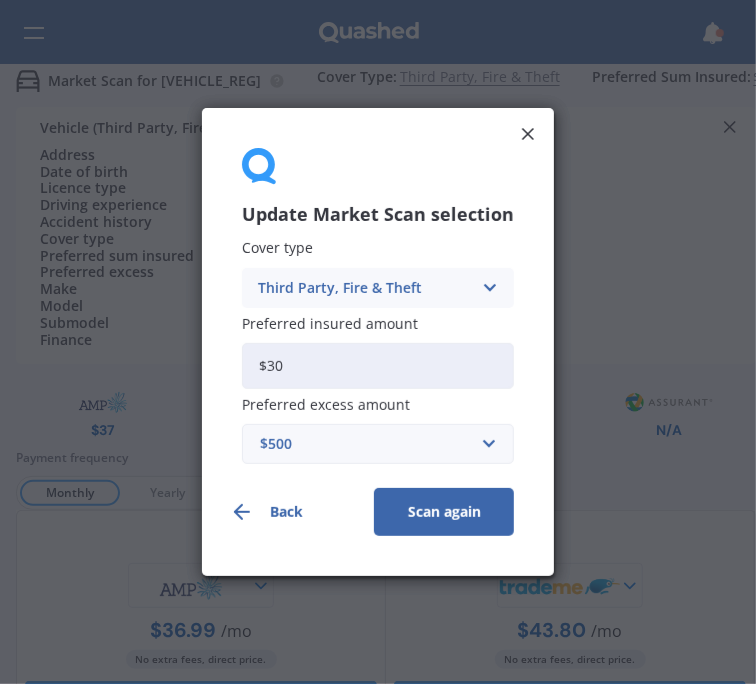 type on "$3" 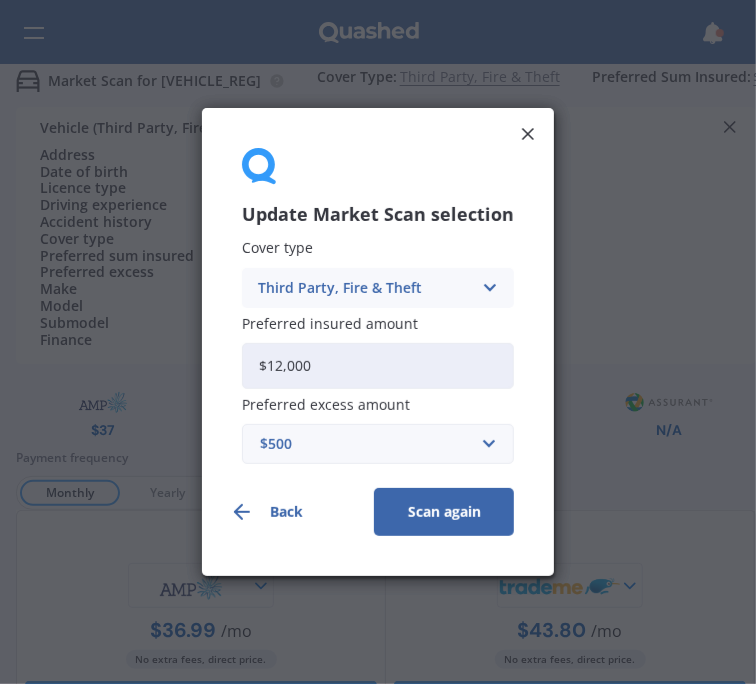 type on "$12,000" 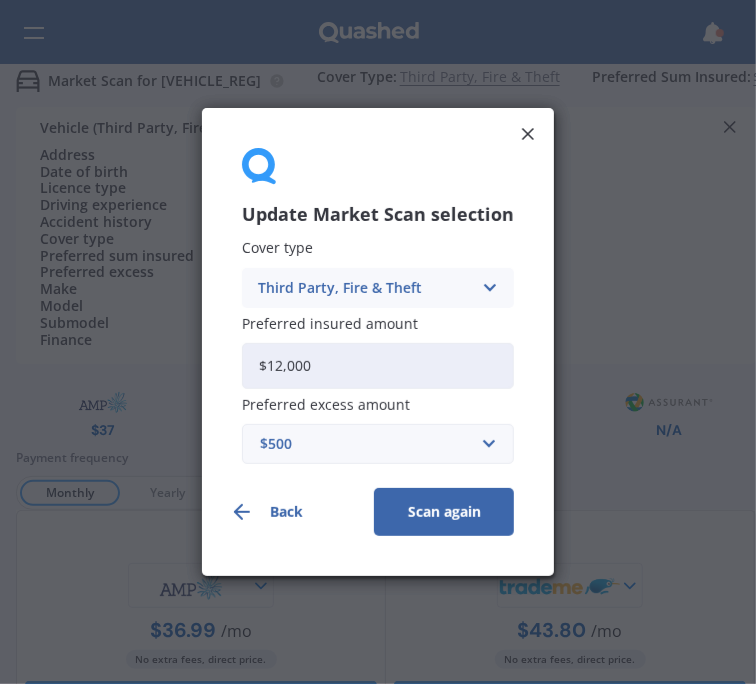 click on "Scan again" at bounding box center (444, 512) 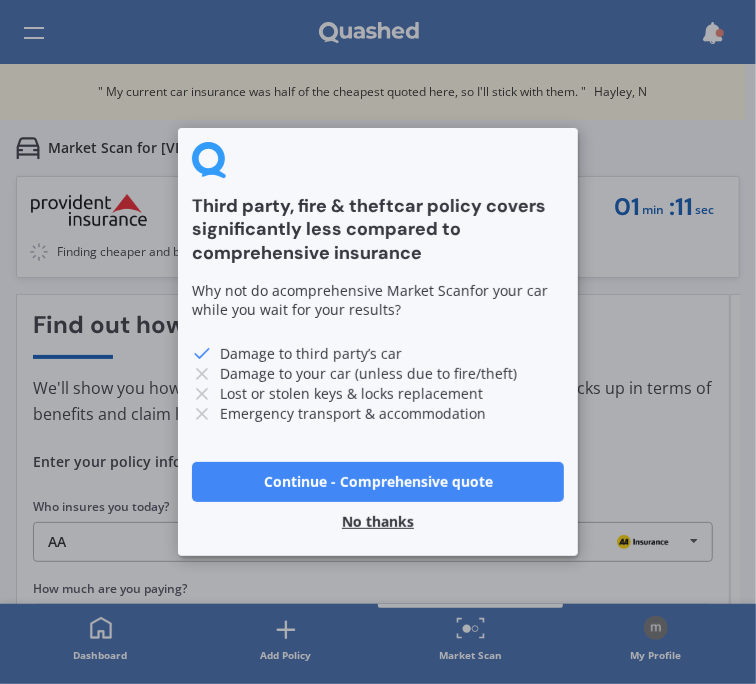 click on "No thanks" at bounding box center [378, 522] 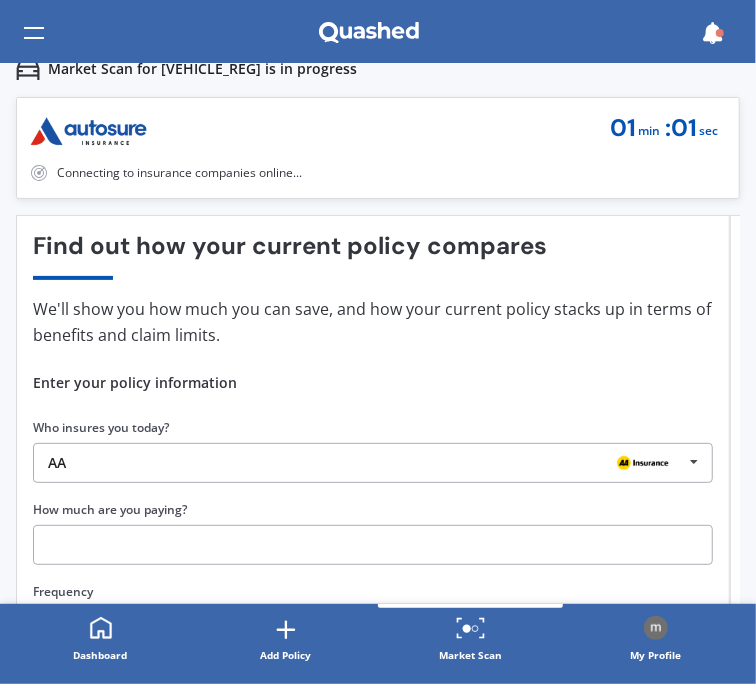scroll, scrollTop: 98, scrollLeft: 0, axis: vertical 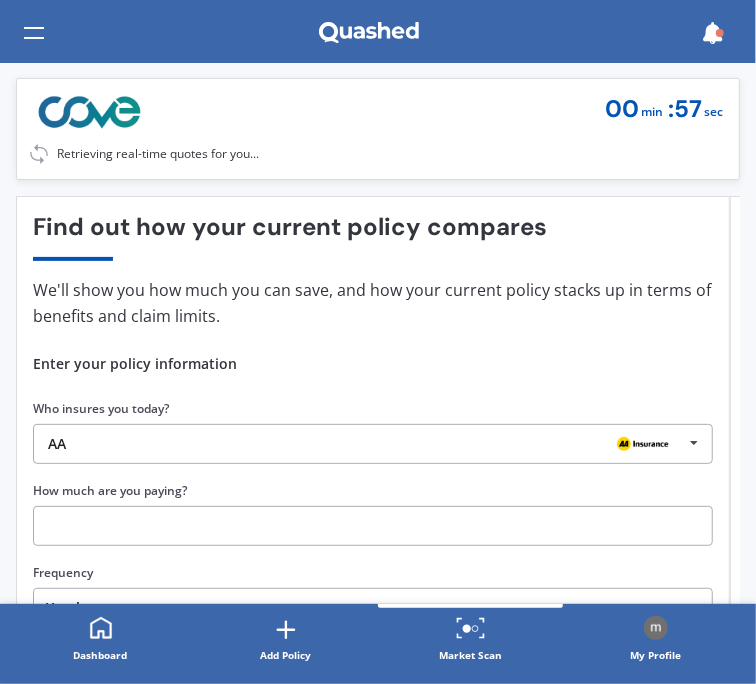 click at bounding box center (694, 443) 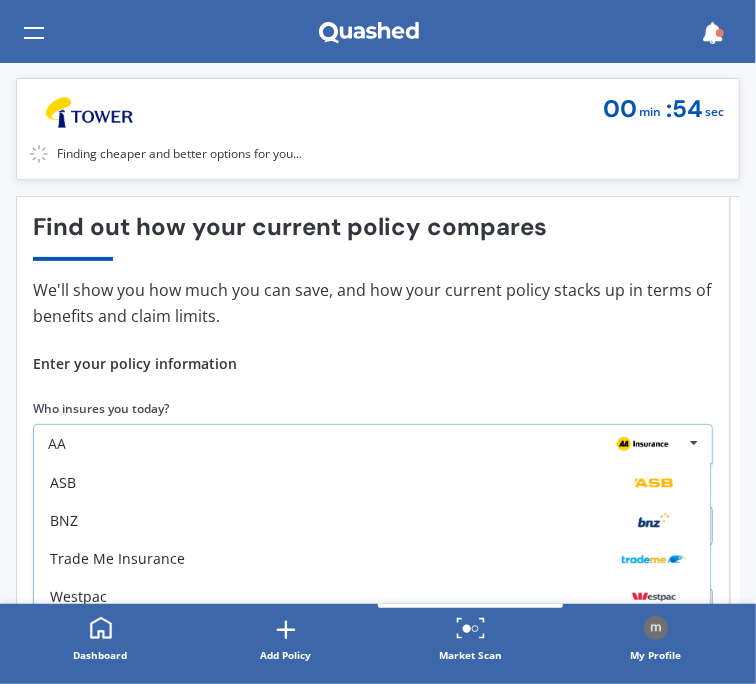 scroll, scrollTop: 274, scrollLeft: 0, axis: vertical 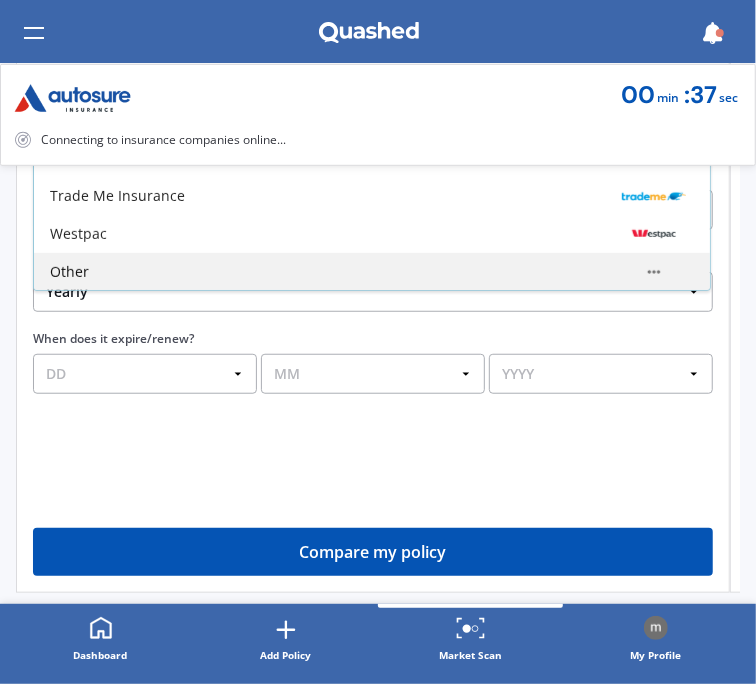 click on "Other" at bounding box center (372, 272) 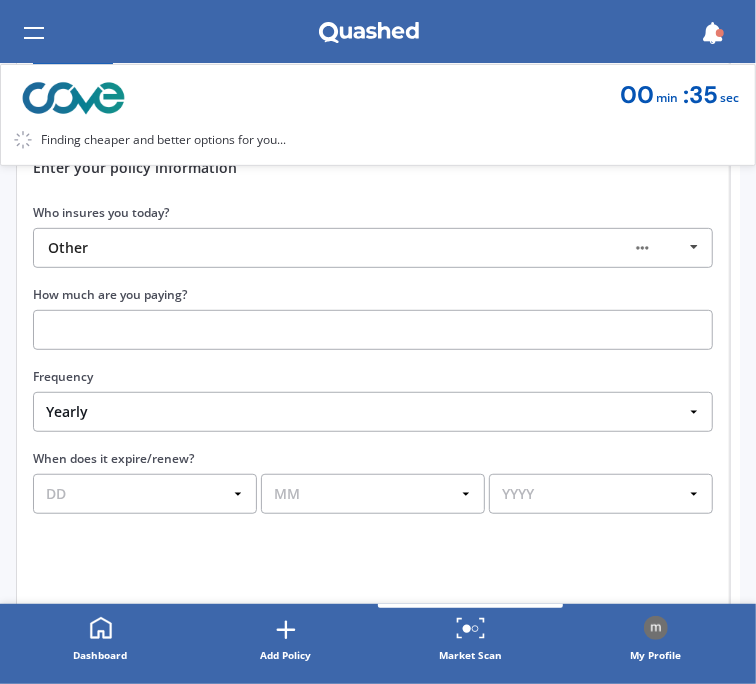 scroll, scrollTop: 289, scrollLeft: 0, axis: vertical 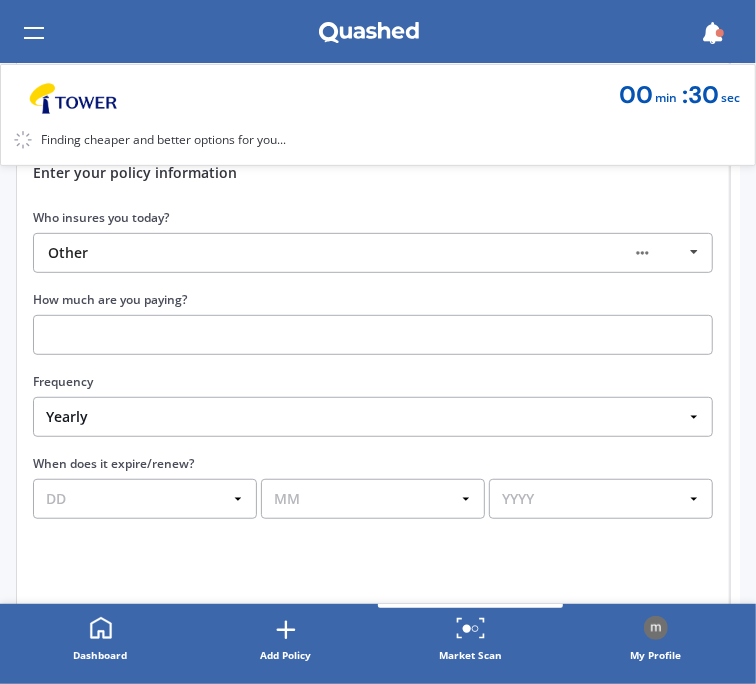 click on "Yearly Six-Monthly Quarterly Monthly Fortnightly Weekly One-Off" at bounding box center [373, 417] 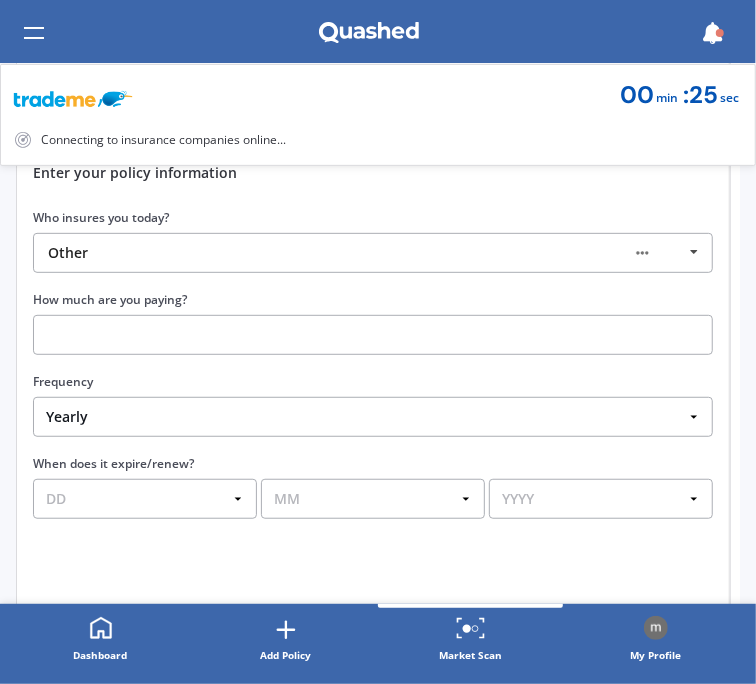 click on "Frequency Yearly Six-Monthly Quarterly Monthly Fortnightly Weekly One-Off" at bounding box center [373, 404] 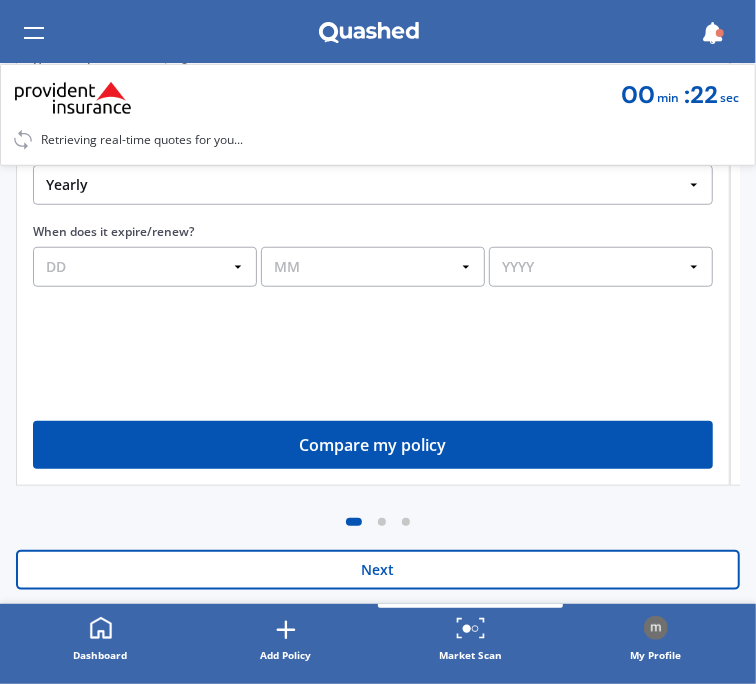 scroll, scrollTop: 523, scrollLeft: 0, axis: vertical 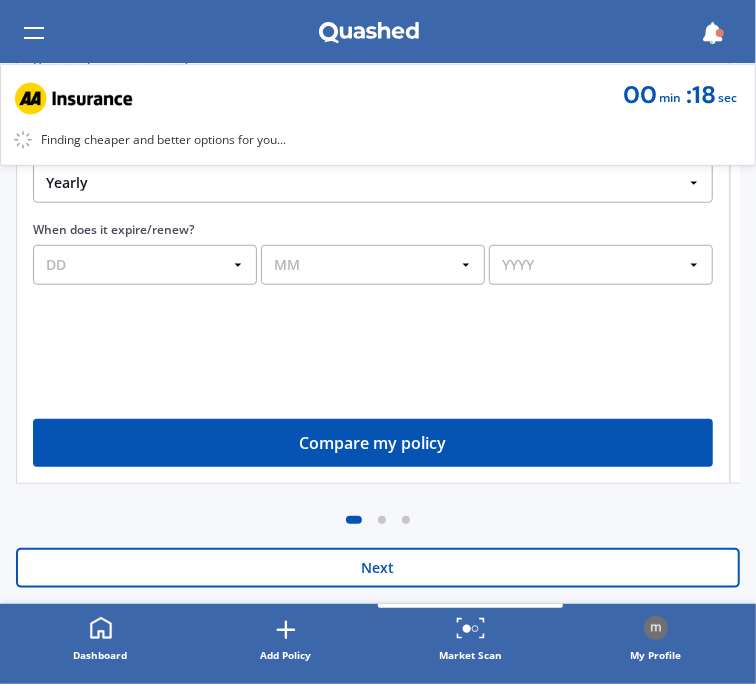 click on "Compare my policy" at bounding box center (373, 443) 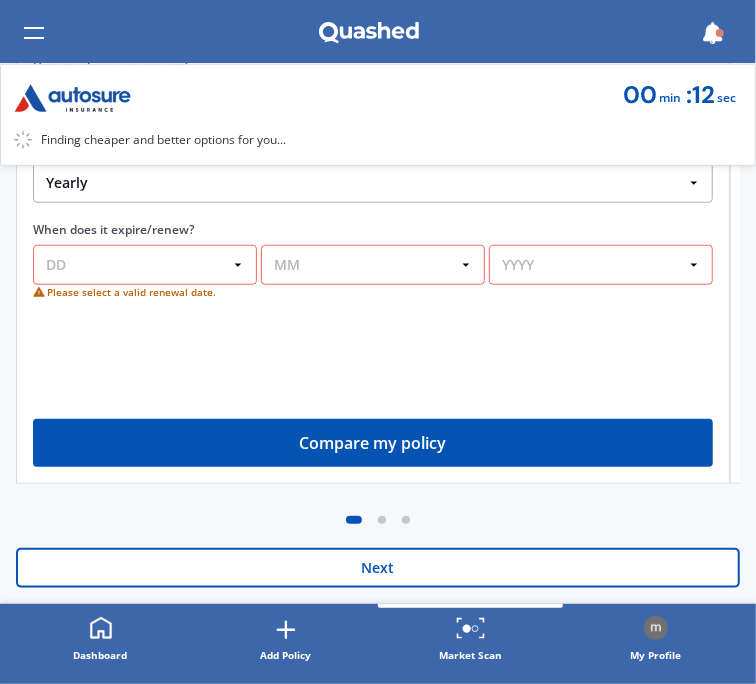click on "Next" at bounding box center [378, 568] 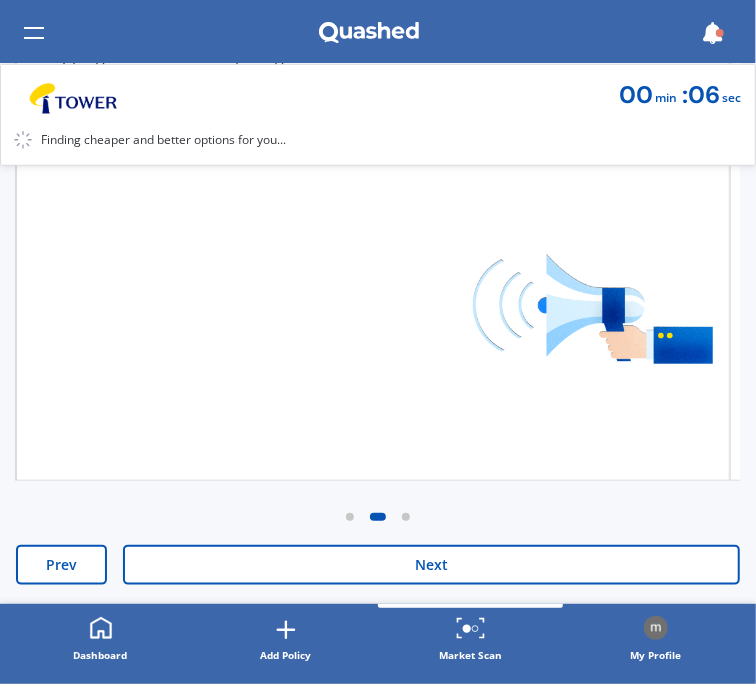 scroll, scrollTop: 547, scrollLeft: 0, axis: vertical 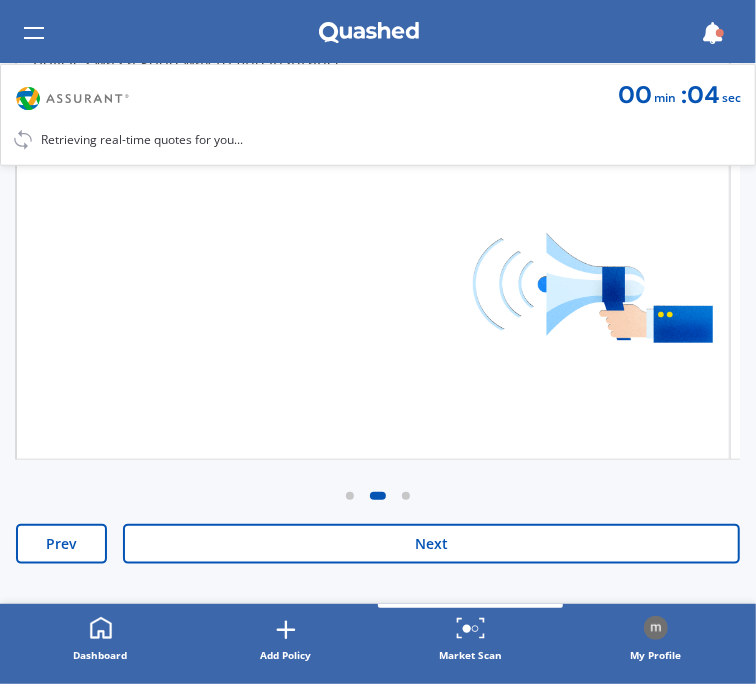 click on "Next" at bounding box center [431, 544] 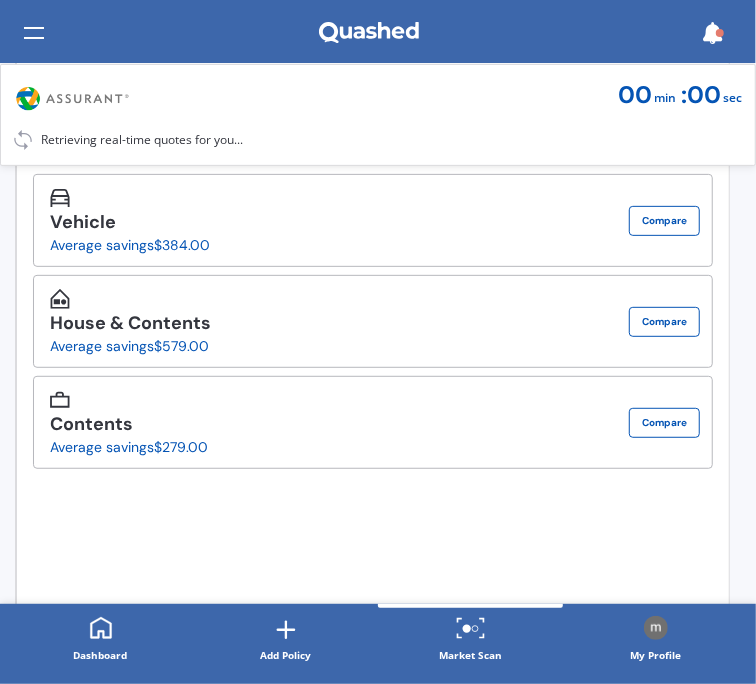 scroll, scrollTop: 252, scrollLeft: 0, axis: vertical 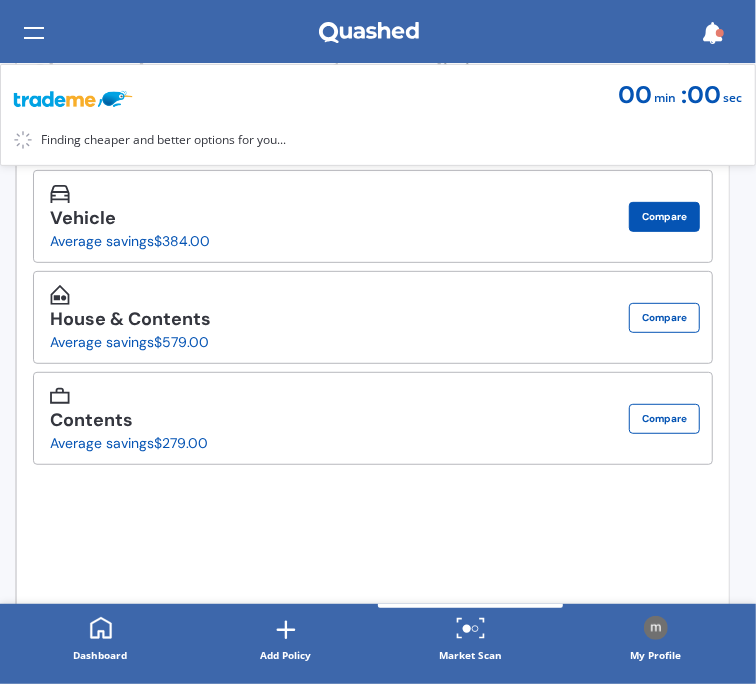click on "Compare" at bounding box center (664, 217) 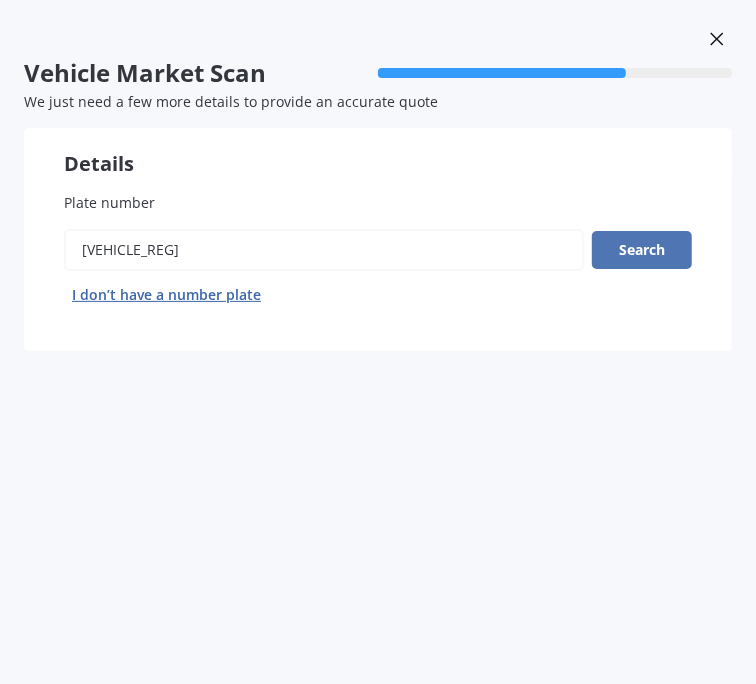 click on "Search" at bounding box center (642, 250) 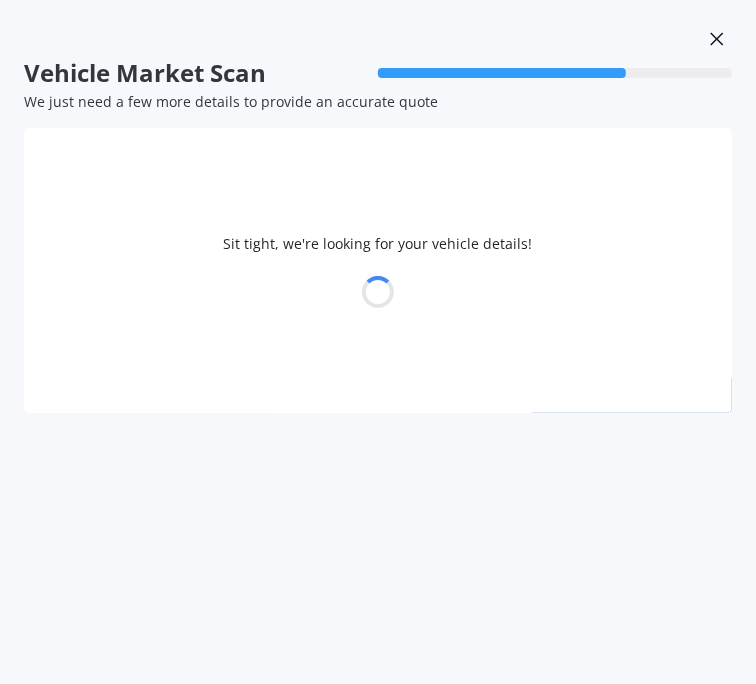 select on "14" 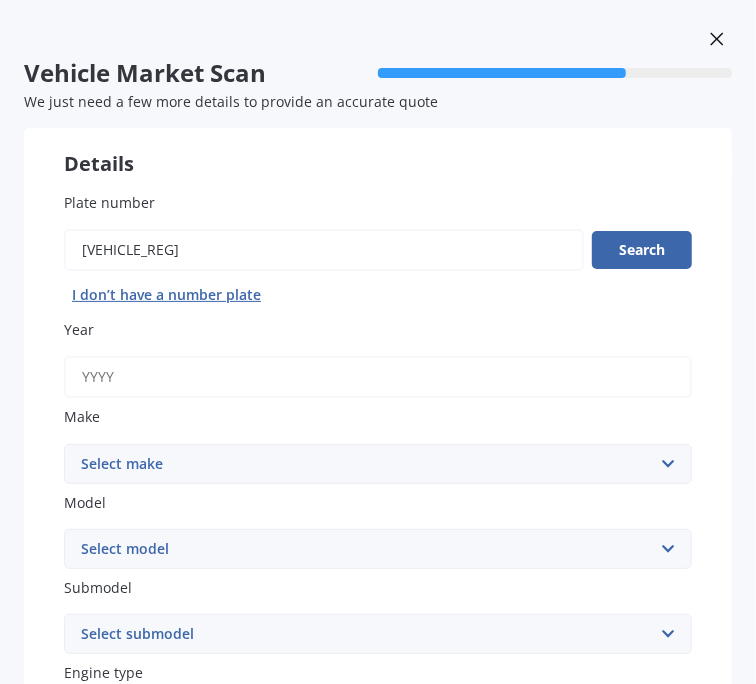 click on "Year" at bounding box center (378, 377) 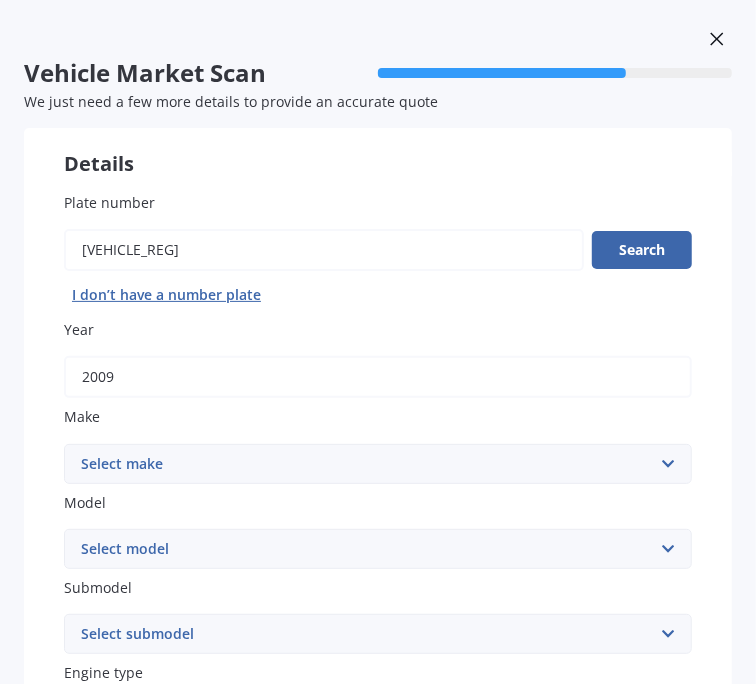 type on "2009" 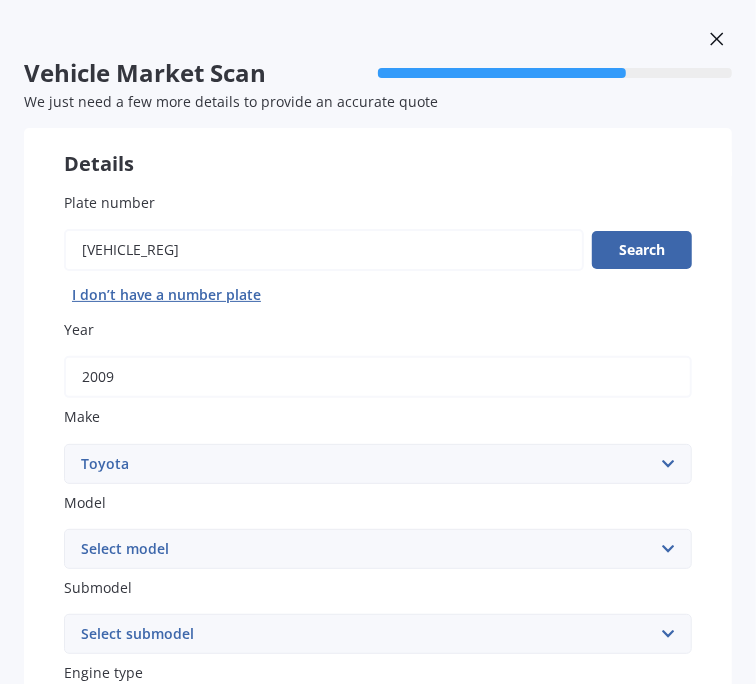 click on "Select make AC ALFA ROMEO ASTON MARTIN AUDI AUSTIN BEDFORD Bentley BMW BYD CADILLAC CAN-AM CHERY CHEVROLET CHRYSLER Citroen CRUISEAIR CUPRA DAEWOO DAIHATSU DAIMLER DAMON DIAHATSU DODGE EXOCET FACTORY FIVE FERRARI FIAT Fiord FLEETWOOD FORD FOTON FRASER GEELY GENESIS GEORGIE BOY GMC GREAT WALL GWM HAVAL HILLMAN HINO HOLDEN HOLIDAY RAMBLER HONDA HUMMER HYUNDAI INFINITI ISUZU IVECO JAC JAECOO JAGUAR JEEP KGM KIA LADA LAMBORGHINI LANCIA LANDROVER LDV LEAPMOTOR LEXUS LINCOLN LOTUS LUNAR M.G M.G. MAHINDRA MASERATI MAZDA MCLAREN MERCEDES AMG Mercedes Benz MERCEDES-AMG MERCURY MINI Mitsubishi MORGAN MORRIS NEWMAR Nissan OMODA OPEL OXFORD PEUGEOT Plymouth Polestar PONTIAC PORSCHE PROTON RAM Range Rover Rayne RENAULT ROLLS ROYCE ROVER SAAB SATURN SEAT SHELBY SKODA SMART SSANGYONG SUBARU SUZUKI TATA TESLA TIFFIN Toyota TRIUMPH TVR Vauxhall VOLKSWAGEN VOLVO WESTFIELD WINNEBAGO ZX" at bounding box center (378, 464) 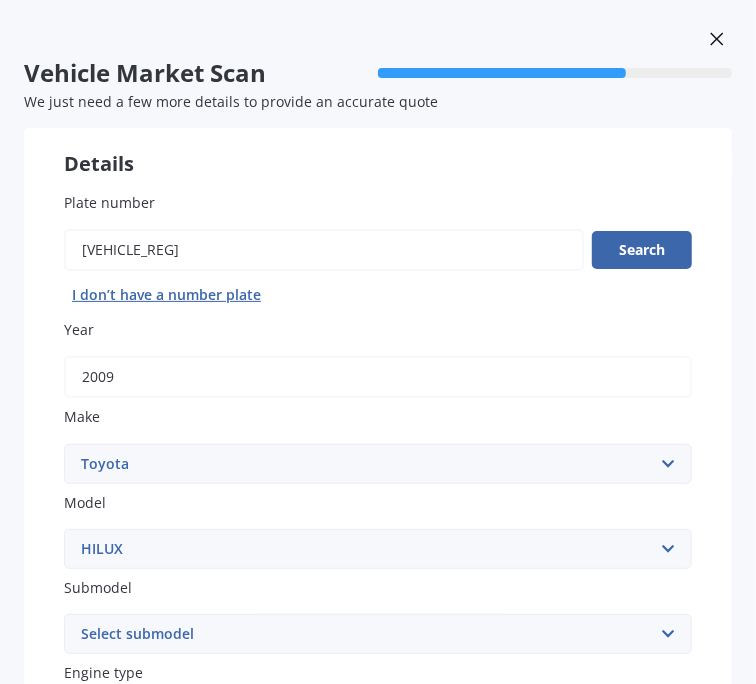 click on "Select model 4 Runner 86 Allex Allion Alphard Altezza Aqua Aristo Aurion Auris Avalon Avensis AYGO bB Belta Blade Blizzard 4WD Brevis Bundera 4WD C-HR Caldina Cami Camry Carib Carina Cavalier Celica Celsior Century Ceres Chaser Coaster Corolla Corona Corsa Cressida Cresta Crown Curren Cynos Deliboy Duet Dyna Echo Esquire Estima FJ Fortuner Funcargo Gaia Gracia Grande Granvia Harrier Hiace Highlander HILUX Ipsum iQ Isis IST Kluger Landcruiser LANDCRUISER PRADO Levin Liteace Marino Mark 2 Mark X Mirai MR-S MR2 Nadia Noah Nova Opa Paseo Passo Pixis Platz Porte Premio Previa MPV Prius Probox Progres Qualis Ractis RAIZE Raum RAV-4 Regius Van Runx Rush Sai Scepter Sera Sienta Soarer Spacio Spade Sprinter Starlet Succeed Supra Surf Tank Tarago Tercel Townace Toyo-ace Trueno Tundra Vanguard Vellfire Verossa Vienta Vista Vitz Voltz Voxy Will Windom Wish Yaris" at bounding box center [378, 549] 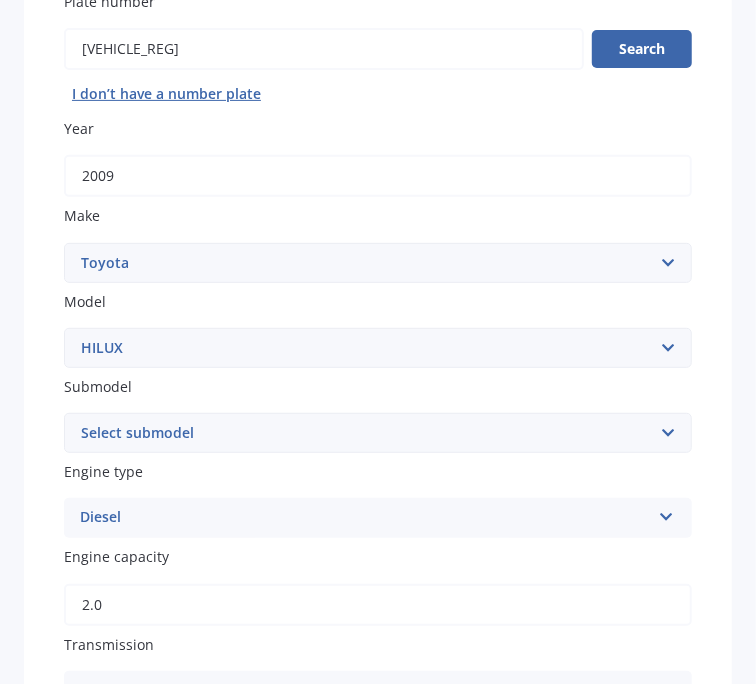 scroll, scrollTop: 211, scrollLeft: 0, axis: vertical 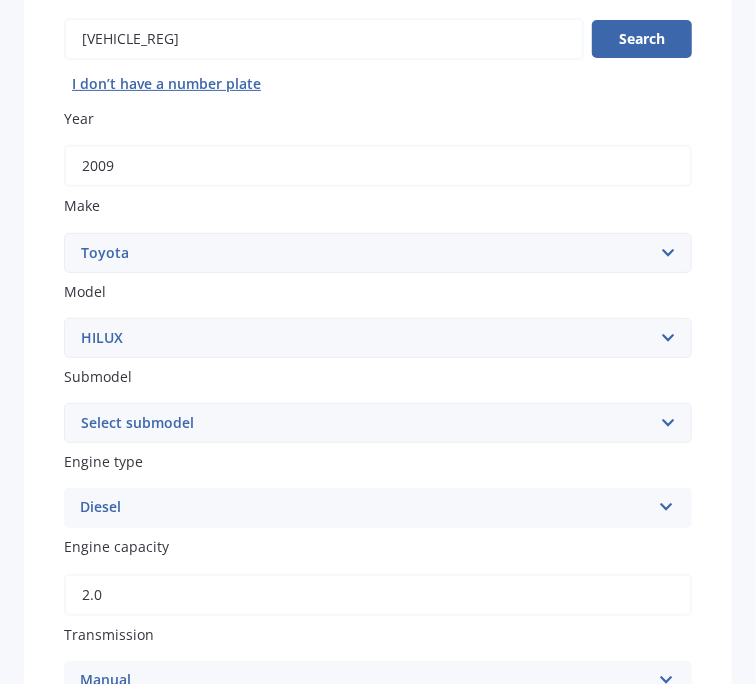 click on "Select submodel (All other) Diesel Diesel 4WD Petrol 4WD SR TD DC 2.8D/6AT/UT Surf 3.0L Diesel Turbo Ute diesel Ute diesel turbo V6" at bounding box center [378, 423] 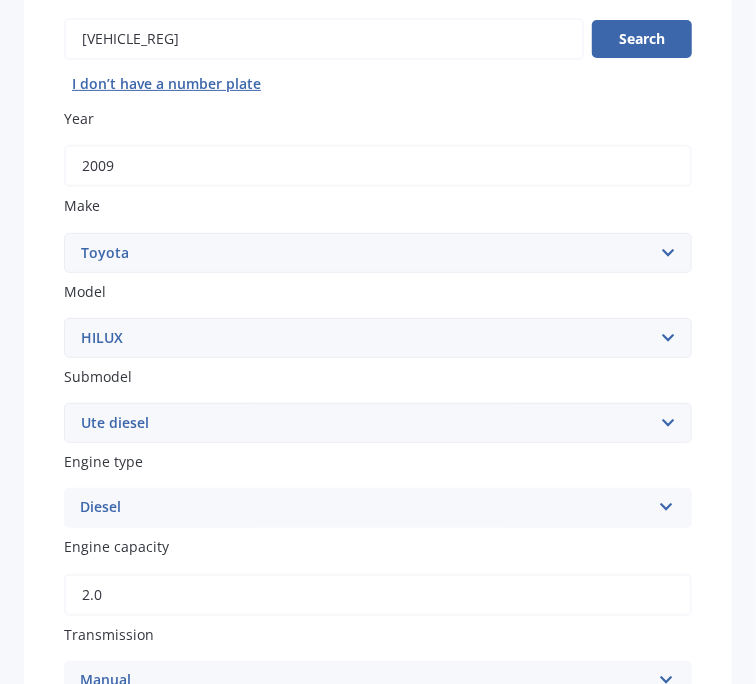 click on "Select submodel (All other) Diesel Diesel 4WD Petrol 4WD SR TD DC 2.8D/6AT/UT Surf 3.0L Diesel Turbo Ute diesel Ute diesel turbo V6" at bounding box center [378, 423] 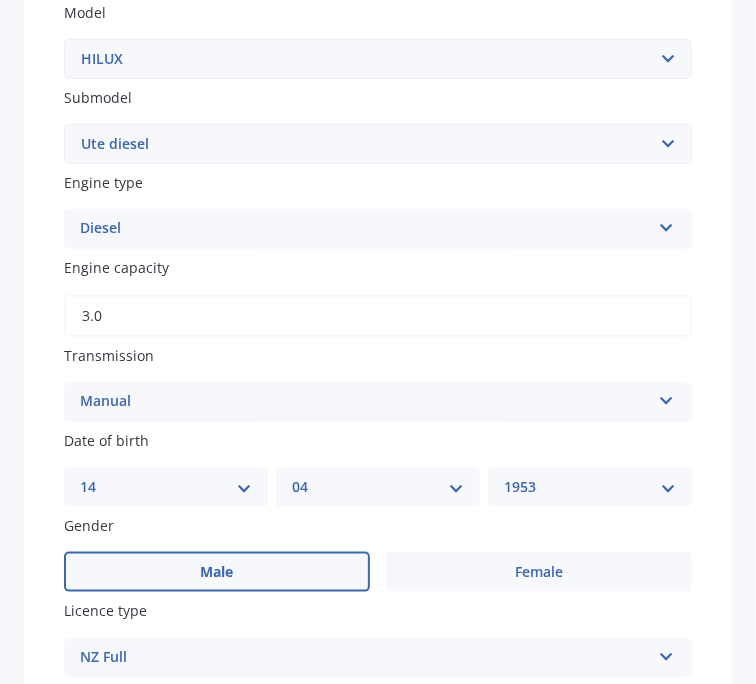 scroll, scrollTop: 510, scrollLeft: 0, axis: vertical 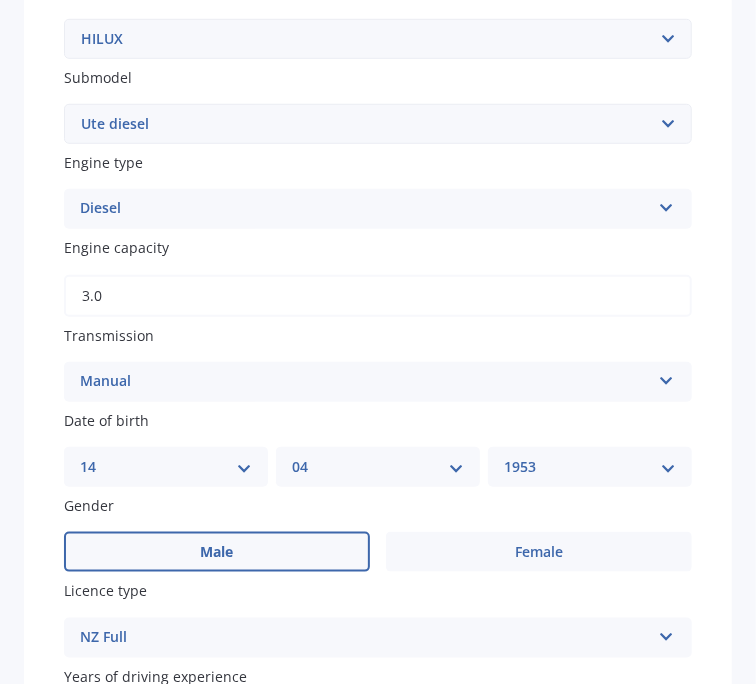 type on "3.0" 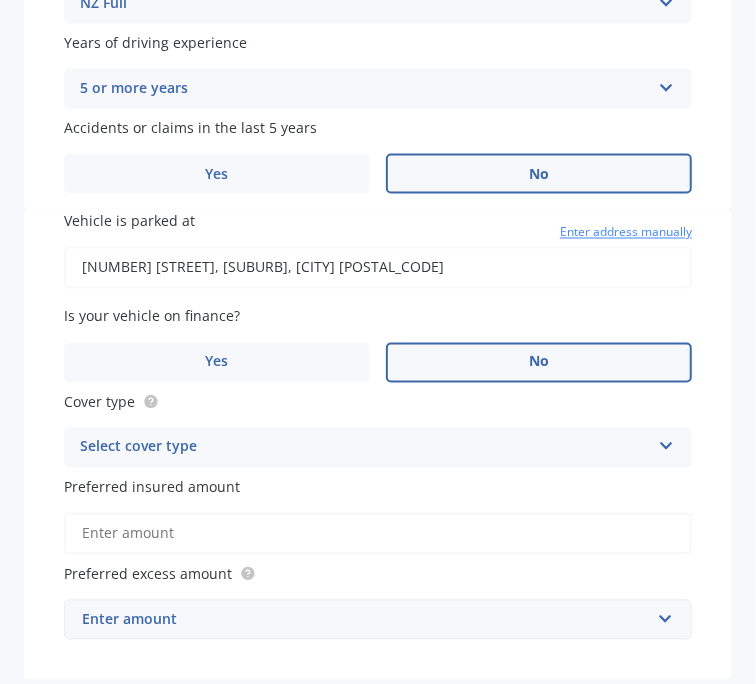 scroll, scrollTop: 1223, scrollLeft: 0, axis: vertical 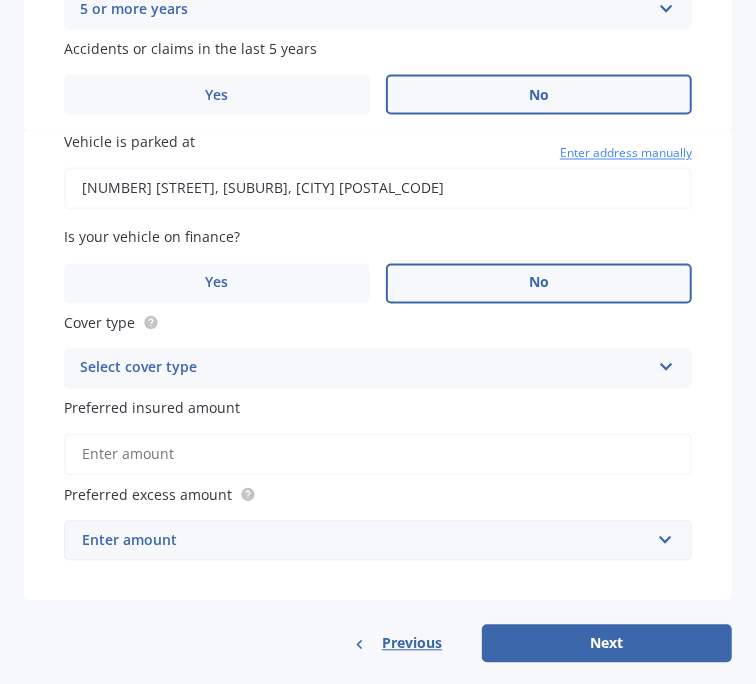 click at bounding box center (666, 364) 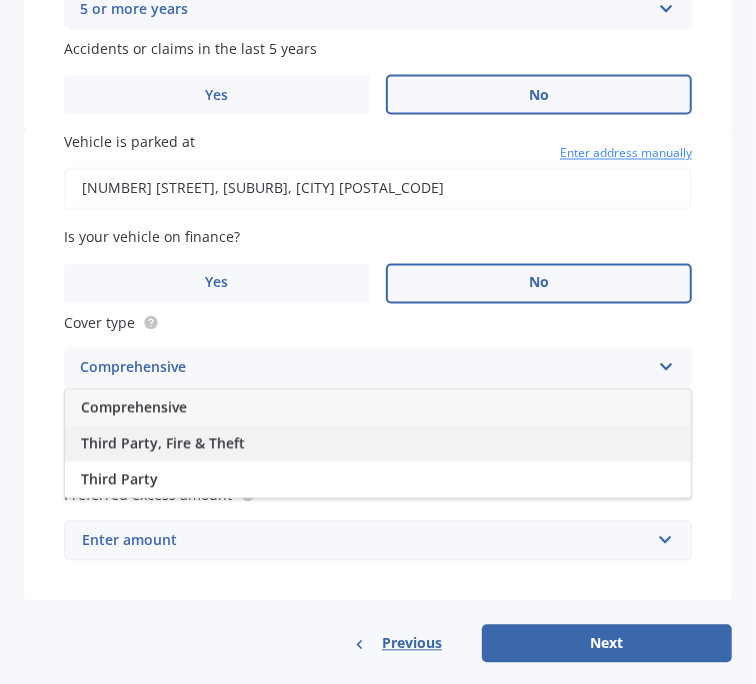click on "Third Party, Fire & Theft" at bounding box center [378, 444] 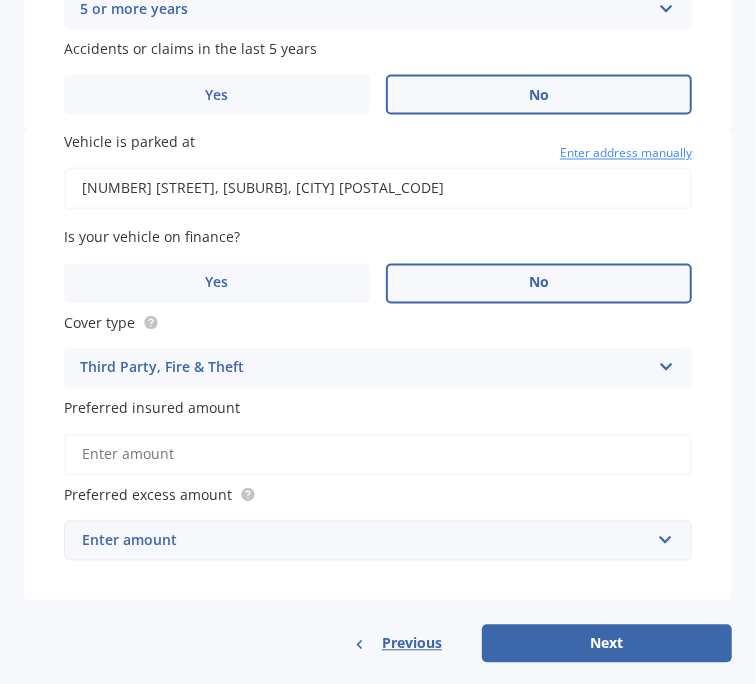 click on "Preferred insured amount" at bounding box center [378, 455] 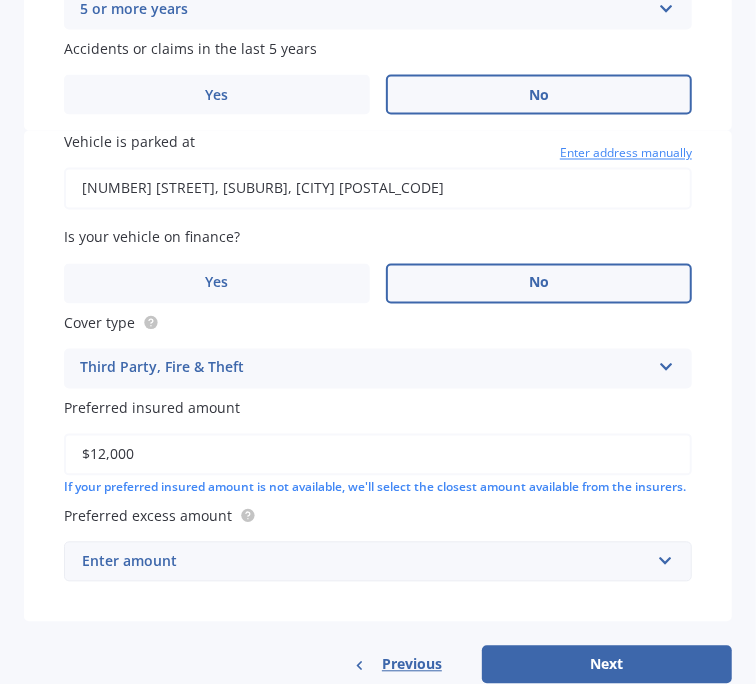 click on "Enter amount" at bounding box center (366, 562) 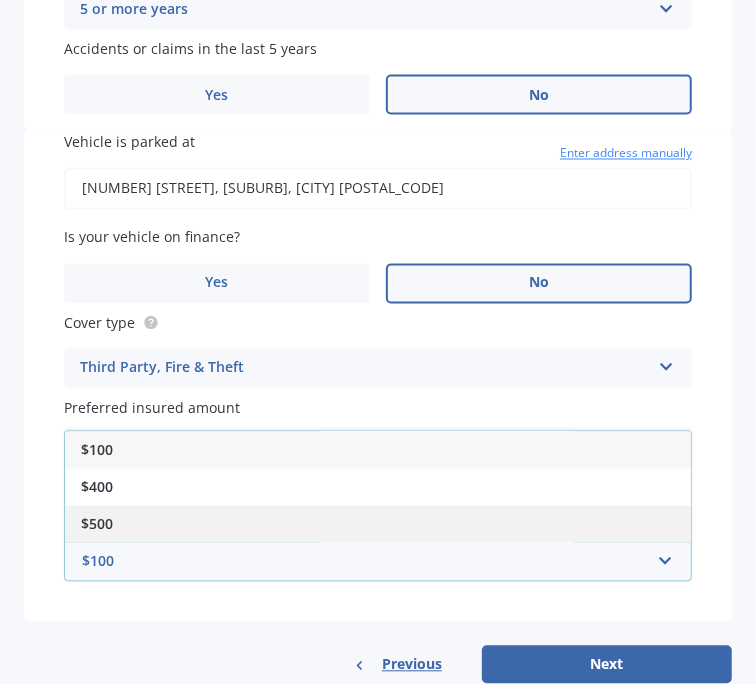 click on "$500" at bounding box center (378, 524) 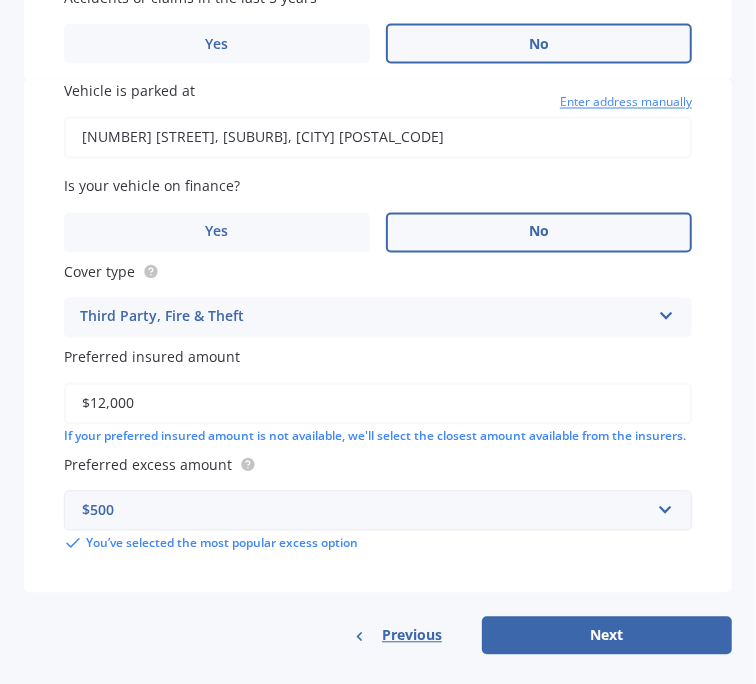 scroll, scrollTop: 1282, scrollLeft: 0, axis: vertical 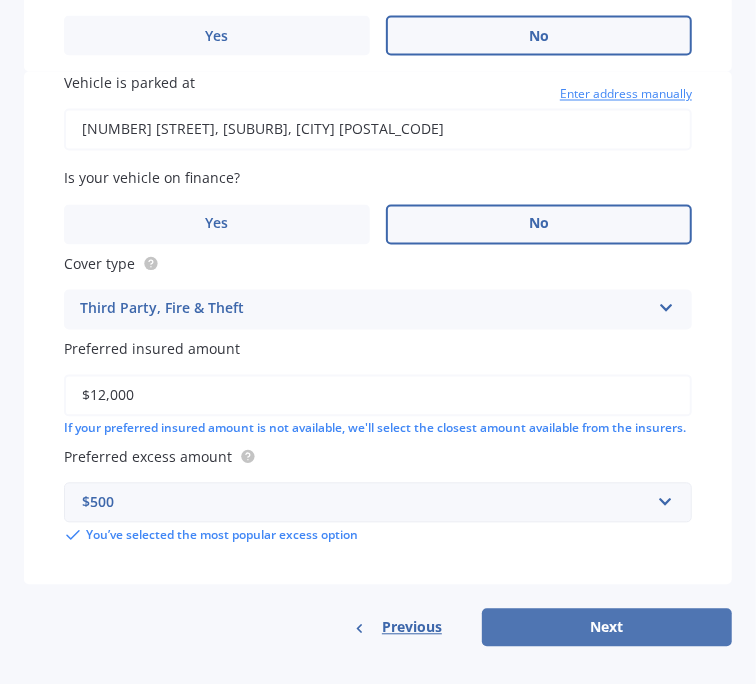 click on "Next" at bounding box center [607, 628] 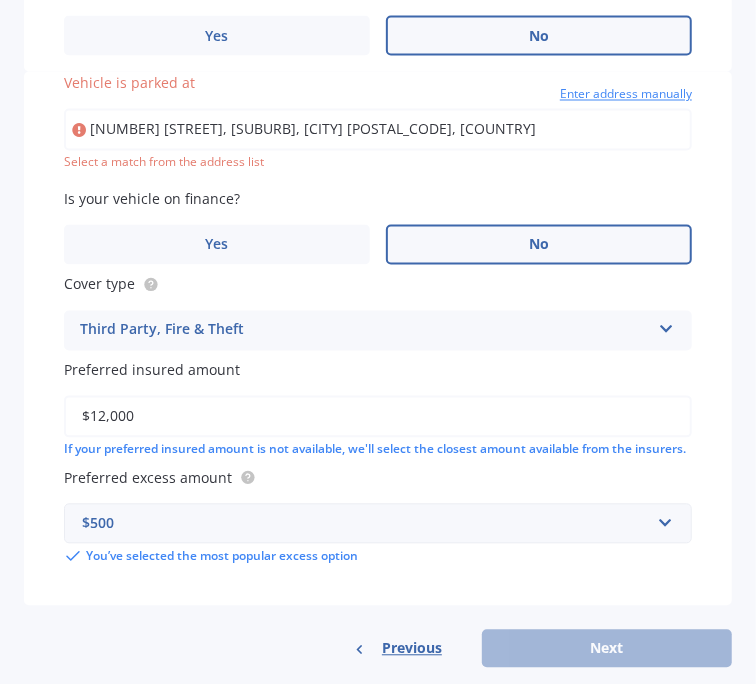 type on "[NUMBER] [STREET], [SUBURB], [CITY] [POSTAL_CODE]" 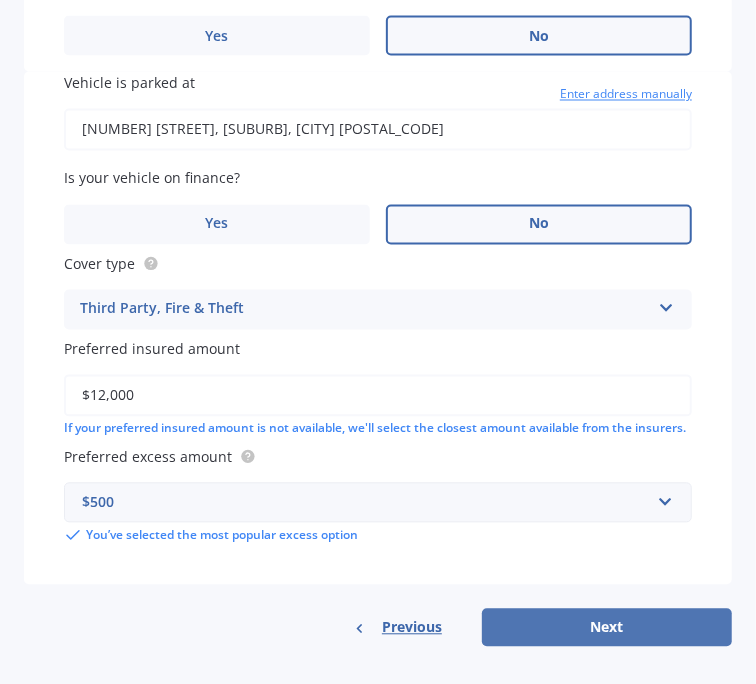 click on "Next" at bounding box center [607, 628] 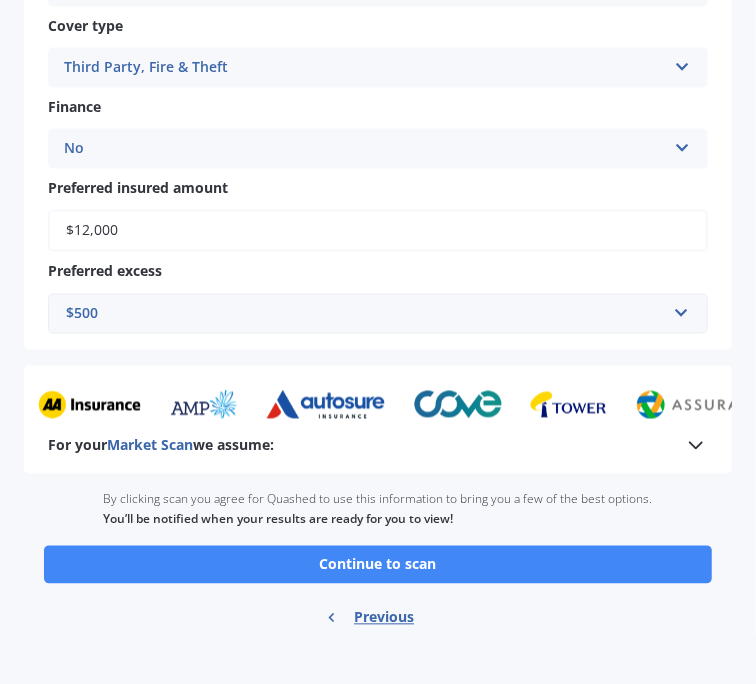scroll, scrollTop: 1130, scrollLeft: 0, axis: vertical 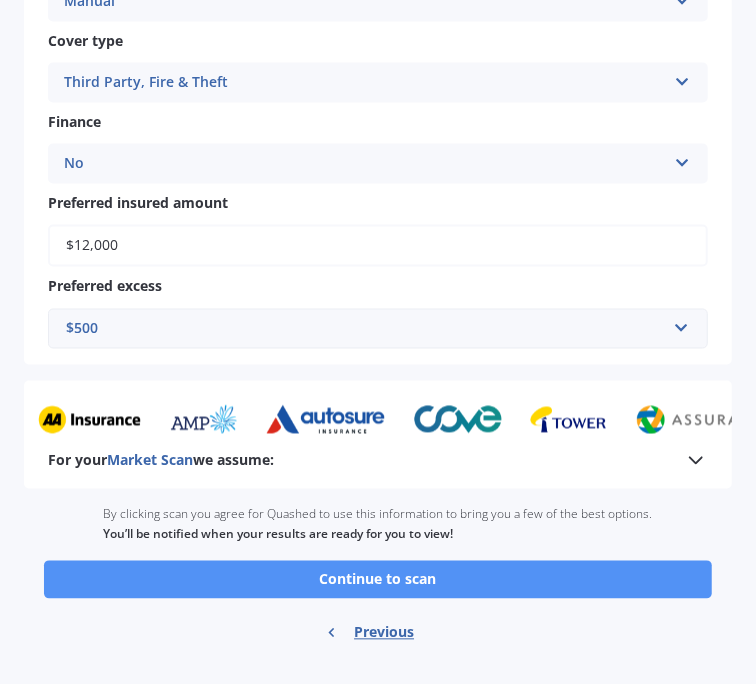 click on "Continue to scan" at bounding box center [378, 580] 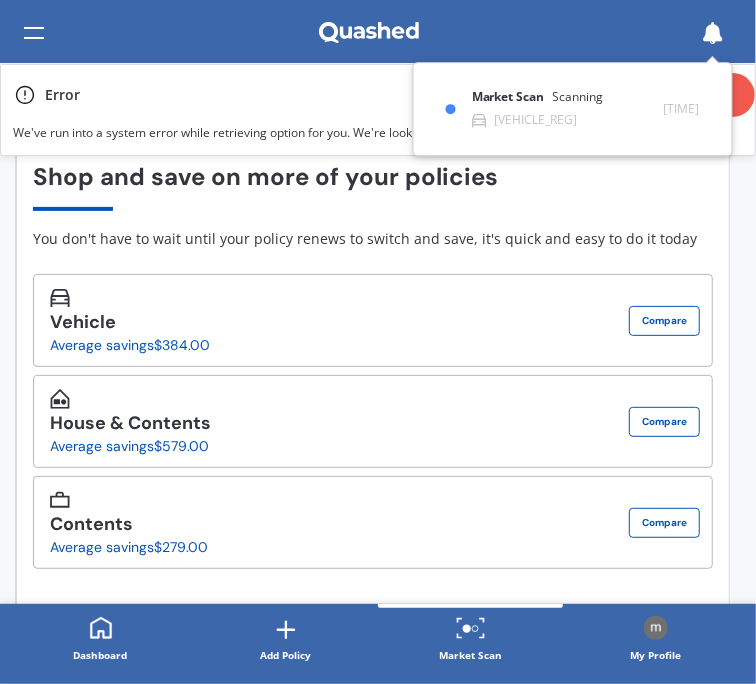 scroll, scrollTop: 156, scrollLeft: 0, axis: vertical 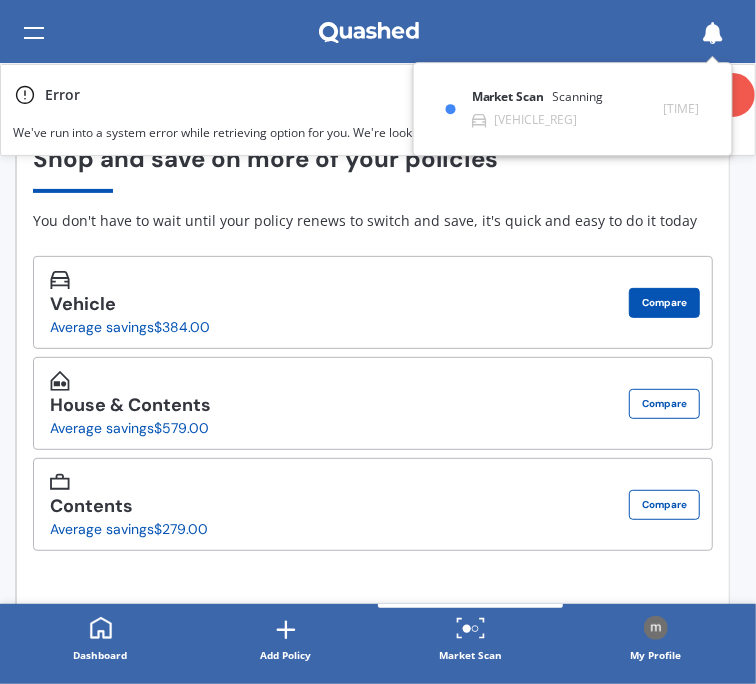 click on "Compare" at bounding box center (664, 303) 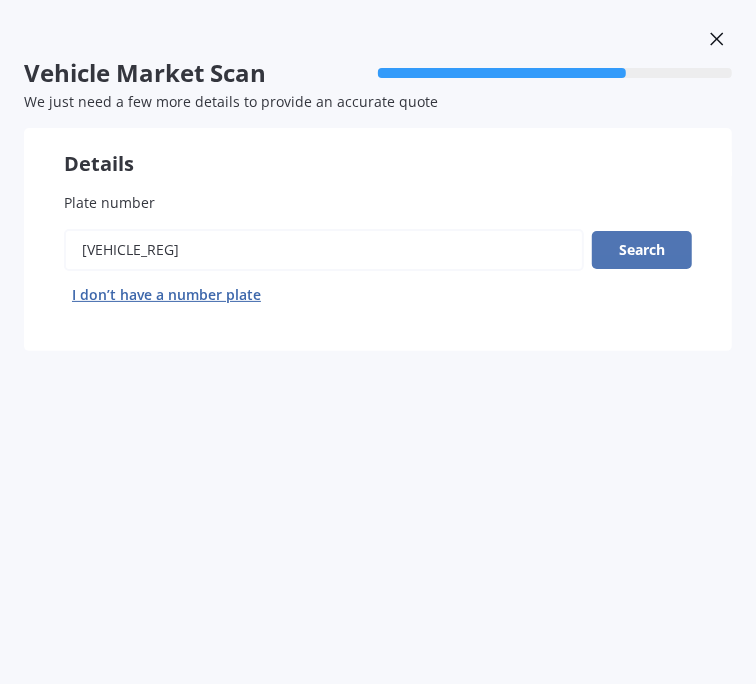 click on "Search" at bounding box center (642, 250) 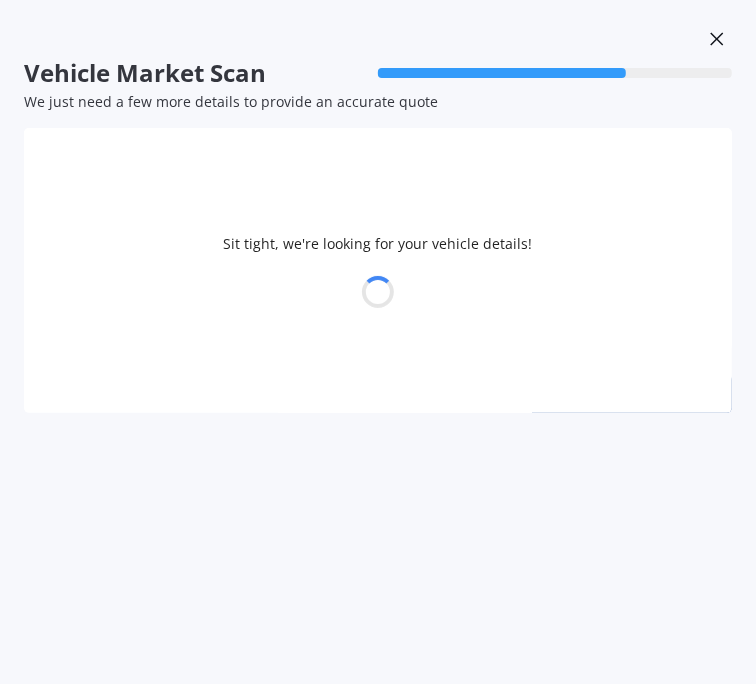 select on "14" 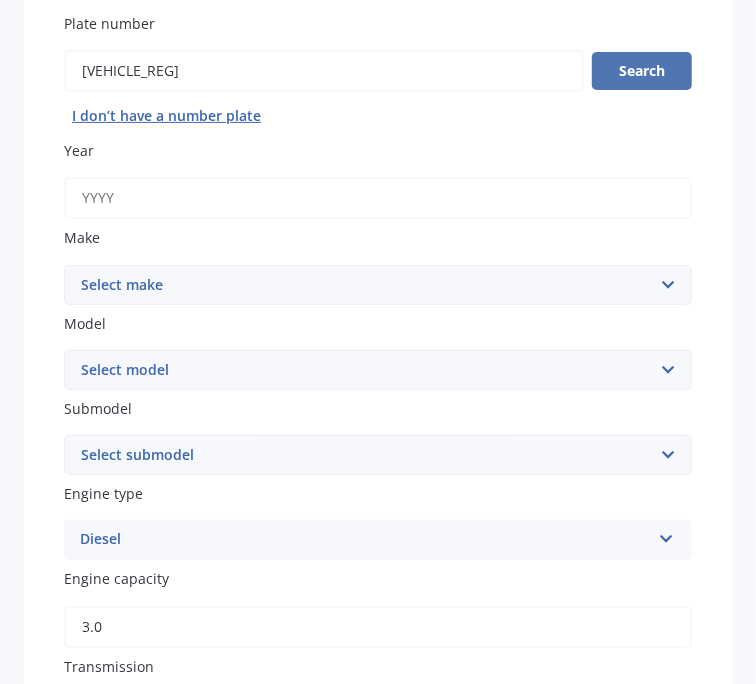 scroll, scrollTop: 183, scrollLeft: 0, axis: vertical 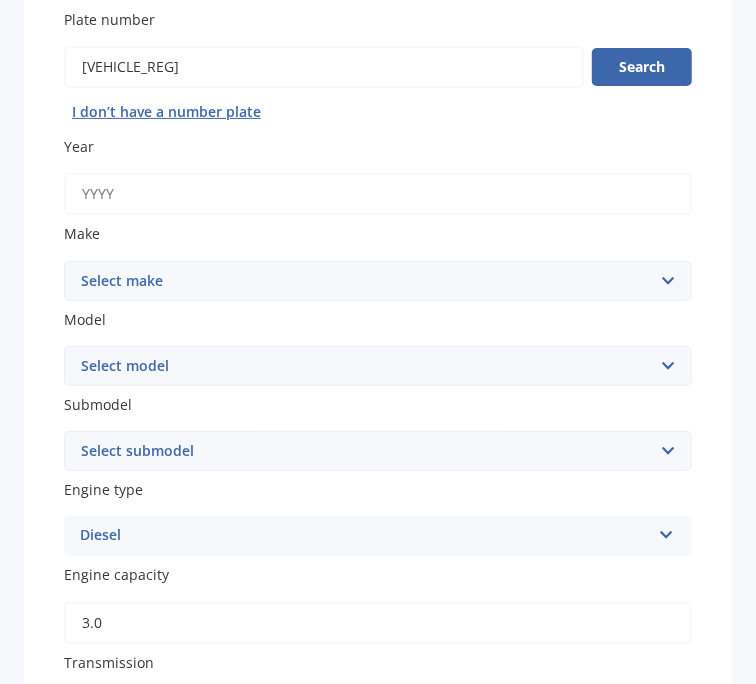 click on "Year" at bounding box center [378, 194] 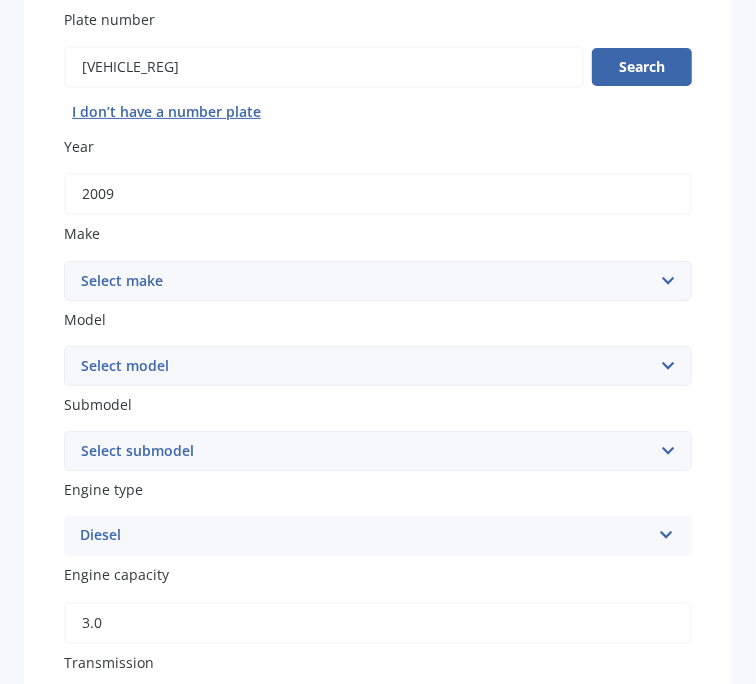 click on "Select make AC ALFA ROMEO ASTON MARTIN AUDI AUSTIN BEDFORD Bentley BMW BYD CADILLAC CAN-AM CHERY CHEVROLET CHRYSLER Citroen CRUISEAIR CUPRA DAEWOO DAIHATSU DAIMLER DAMON DIAHATSU DODGE EXOCET FACTORY FIVE FERRARI FIAT Fiord FLEETWOOD FORD FOTON FRASER GEELY GENESIS GEORGIE BOY GMC GREAT WALL GWM HAVAL HILLMAN HINO HOLDEN HOLIDAY RAMBLER HONDA HUMMER HYUNDAI INFINITI ISUZU IVECO JAC JAECOO JAGUAR JEEP KGM KIA LADA LAMBORGHINI LANCIA LANDROVER LDV LEAPMOTOR LEXUS LINCOLN LOTUS LUNAR M.G M.G. MAHINDRA MASERATI MAZDA MCLAREN MERCEDES AMG Mercedes Benz MERCEDES-AMG MERCURY MINI Mitsubishi MORGAN MORRIS NEWMAR Nissan OMODA OPEL OXFORD PEUGEOT Plymouth Polestar PONTIAC PORSCHE PROTON RAM Range Rover Rayne RENAULT ROLLS ROYCE ROVER SAAB SATURN SEAT SHELBY SKODA SMART SSANGYONG SUBARU SUZUKI TATA TESLA TIFFIN Toyota TRIUMPH TVR Vauxhall VOLKSWAGEN VOLVO WESTFIELD WINNEBAGO ZX" at bounding box center [378, 281] 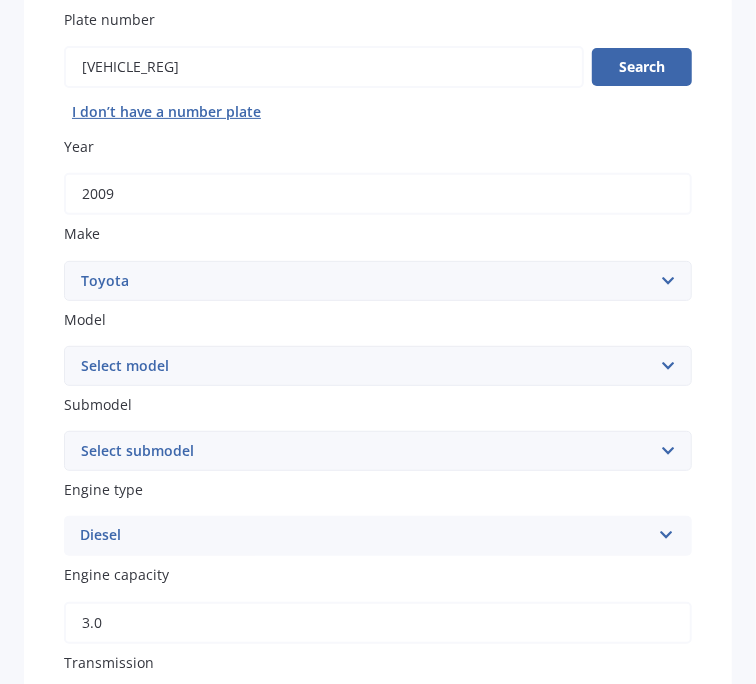 click on "Select make AC ALFA ROMEO ASTON MARTIN AUDI AUSTIN BEDFORD Bentley BMW BYD CADILLAC CAN-AM CHERY CHEVROLET CHRYSLER Citroen CRUISEAIR CUPRA DAEWOO DAIHATSU DAIMLER DAMON DIAHATSU DODGE EXOCET FACTORY FIVE FERRARI FIAT Fiord FLEETWOOD FORD FOTON FRASER GEELY GENESIS GEORGIE BOY GMC GREAT WALL GWM HAVAL HILLMAN HINO HOLDEN HOLIDAY RAMBLER HONDA HUMMER HYUNDAI INFINITI ISUZU IVECO JAC JAECOO JAGUAR JEEP KGM KIA LADA LAMBORGHINI LANCIA LANDROVER LDV LEAPMOTOR LEXUS LINCOLN LOTUS LUNAR M.G M.G. MAHINDRA MASERATI MAZDA MCLAREN MERCEDES AMG Mercedes Benz MERCEDES-AMG MERCURY MINI Mitsubishi MORGAN MORRIS NEWMAR Nissan OMODA OPEL OXFORD PEUGEOT Plymouth Polestar PONTIAC PORSCHE PROTON RAM Range Rover Rayne RENAULT ROLLS ROYCE ROVER SAAB SATURN SEAT SHELBY SKODA SMART SSANGYONG SUBARU SUZUKI TATA TESLA TIFFIN Toyota TRIUMPH TVR Vauxhall VOLKSWAGEN VOLVO WESTFIELD WINNEBAGO ZX" at bounding box center [378, 281] 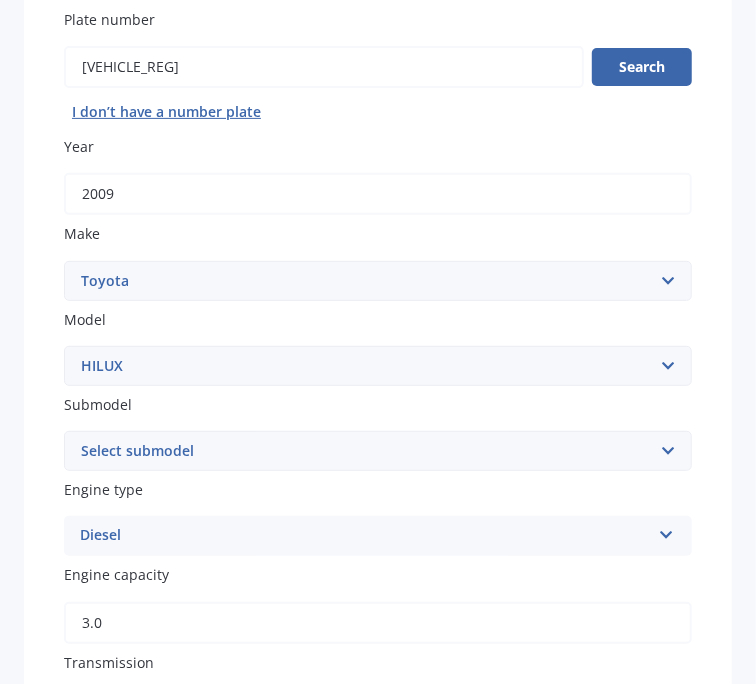 click on "Select model 4 Runner 86 Allex Allion Alphard Altezza Aqua Aristo Aurion Auris Avalon Avensis AYGO bB Belta Blade Blizzard 4WD Brevis Bundera 4WD C-HR Caldina Cami Camry Carib Carina Cavalier Celica Celsior Century Ceres Chaser Coaster Corolla Corona Corsa Cressida Cresta Crown Curren Cynos Deliboy Duet Dyna Echo Esquire Estima FJ Fortuner Funcargo Gaia Gracia Grande Granvia Harrier Hiace Highlander HILUX Ipsum iQ Isis IST Kluger Landcruiser LANDCRUISER PRADO Levin Liteace Marino Mark 2 Mark X Mirai MR-S MR2 Nadia Noah Nova Opa Paseo Passo Pixis Platz Porte Premio Previa MPV Prius Probox Progres Qualis Ractis RAIZE Raum RAV-4 Regius Van Runx Rush Sai Scepter Sera Sienta Soarer Spacio Spade Sprinter Starlet Succeed Supra Surf Tank Tarago Tercel Townace Toyo-ace Trueno Tundra Vanguard Vellfire Verossa Vienta Vista Vitz Voltz Voxy Will Windom Wish Yaris" at bounding box center [378, 366] 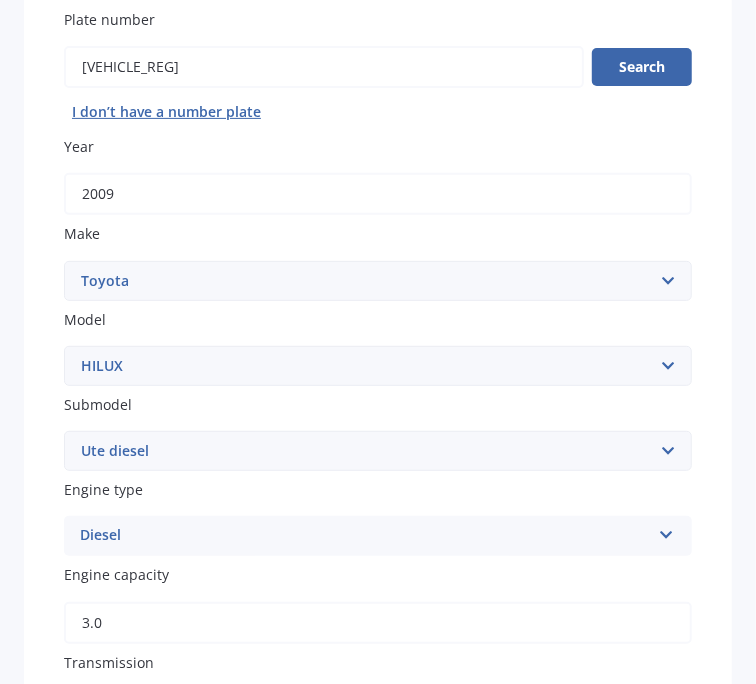 click on "Select submodel (All other) Diesel Diesel 4WD Petrol 4WD SR TD DC 2.8D/6AT/UT Surf 3.0L Diesel Turbo Ute diesel Ute diesel turbo V6" at bounding box center (378, 451) 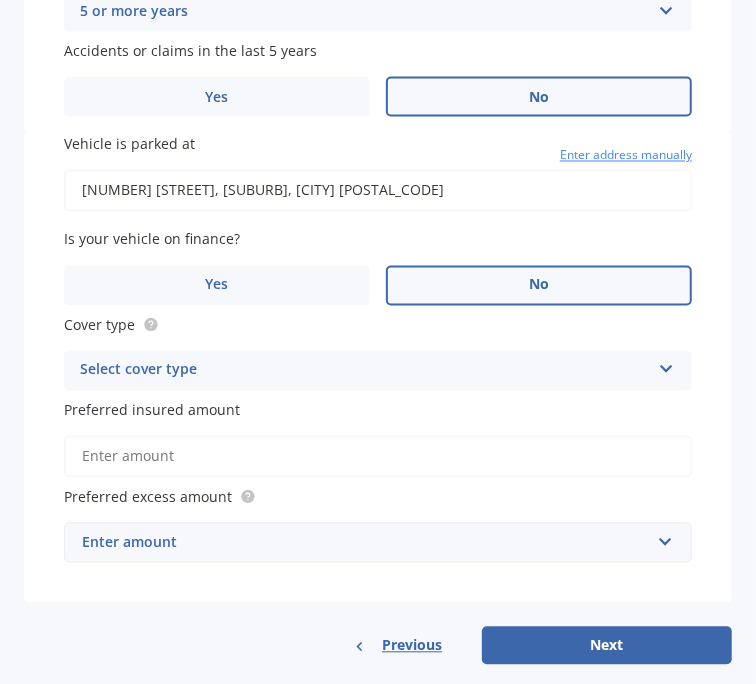 scroll, scrollTop: 1223, scrollLeft: 0, axis: vertical 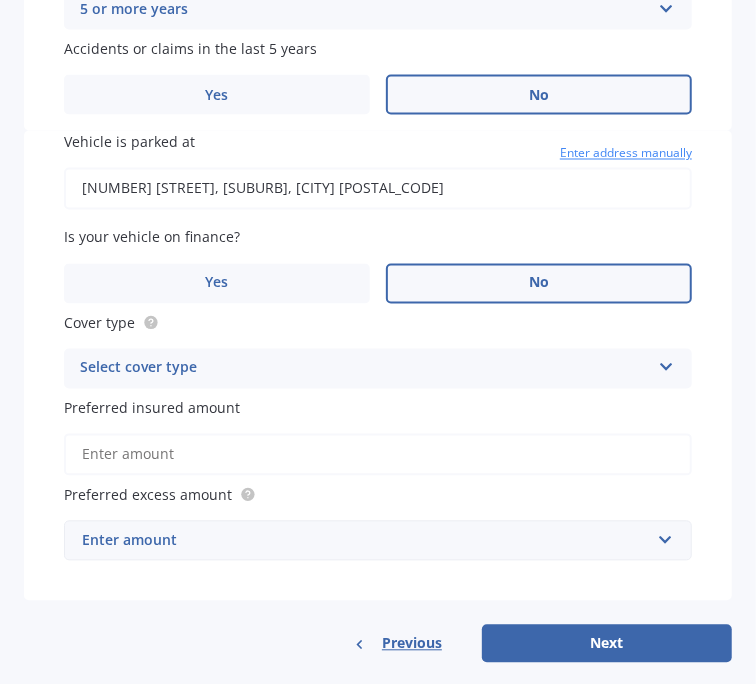 click on "Select cover type" at bounding box center (365, 369) 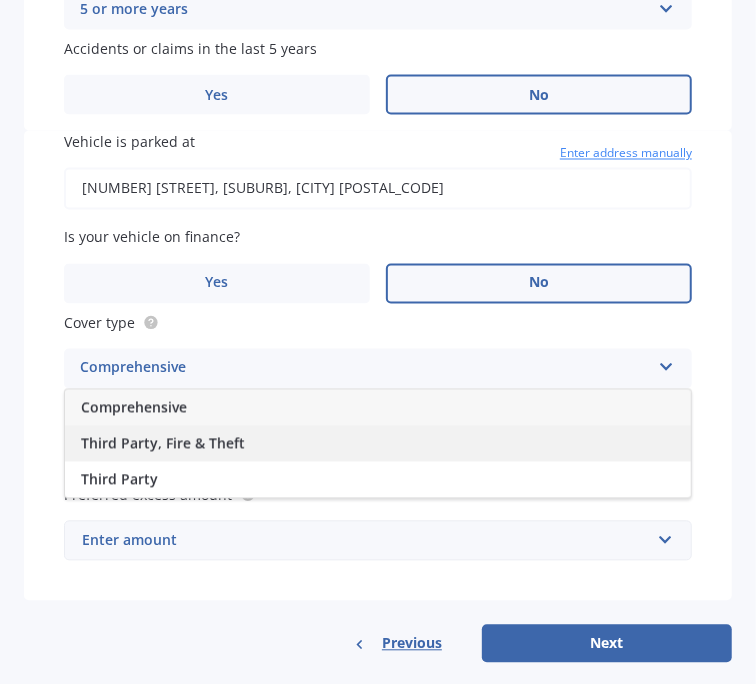 click on "Third Party, Fire & Theft" at bounding box center (163, 443) 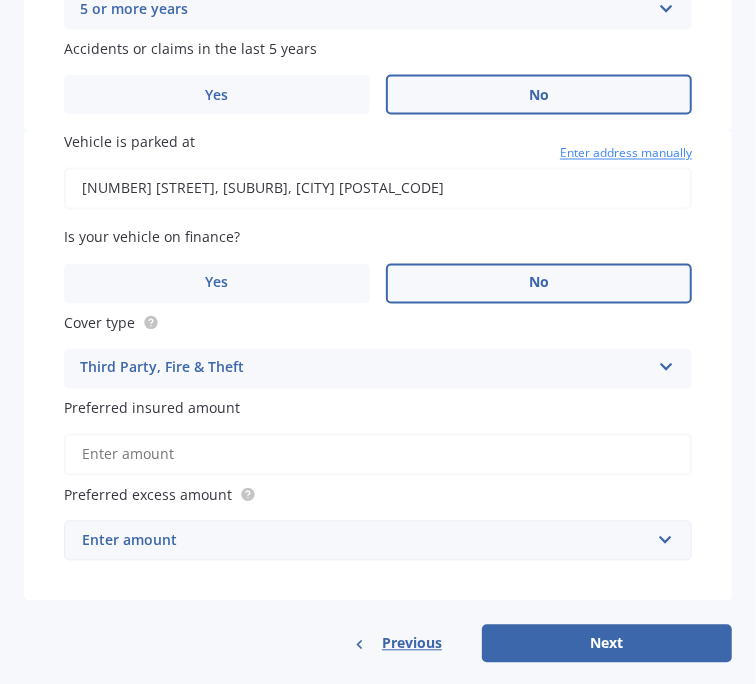 click on "Preferred insured amount" at bounding box center [378, 455] 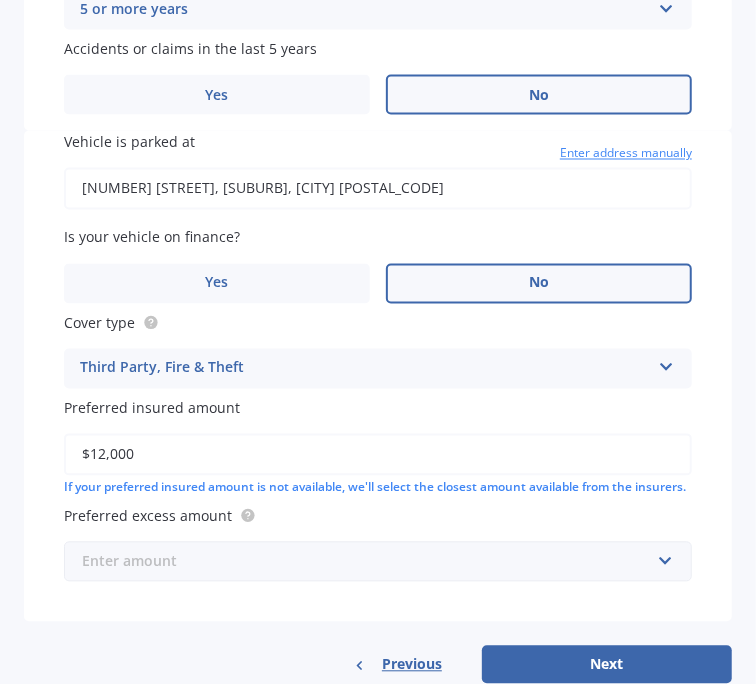 click at bounding box center (371, 562) 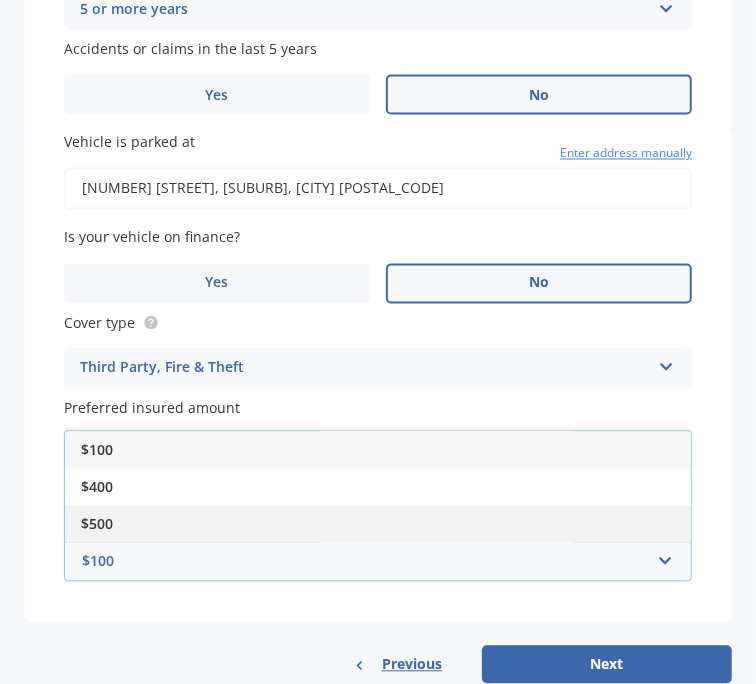 click on "$500" at bounding box center [97, 524] 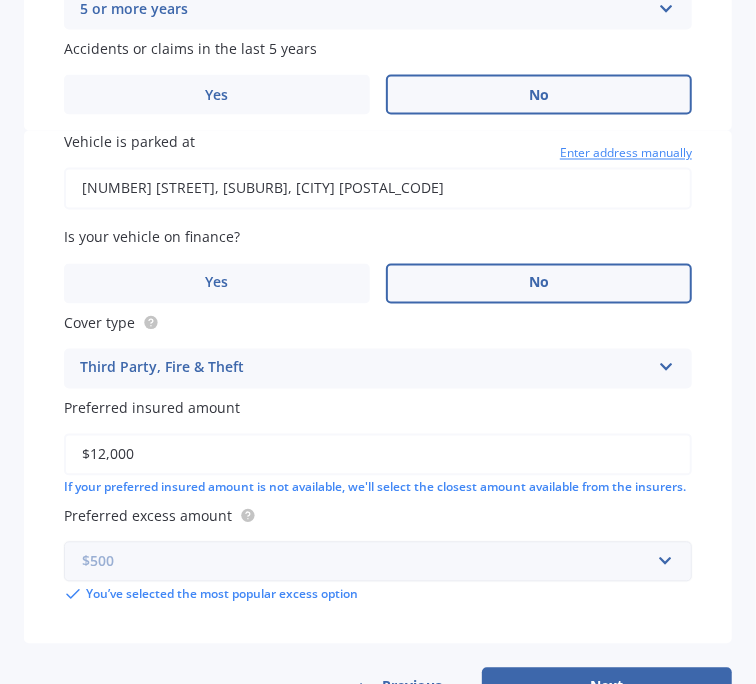 scroll, scrollTop: 1282, scrollLeft: 0, axis: vertical 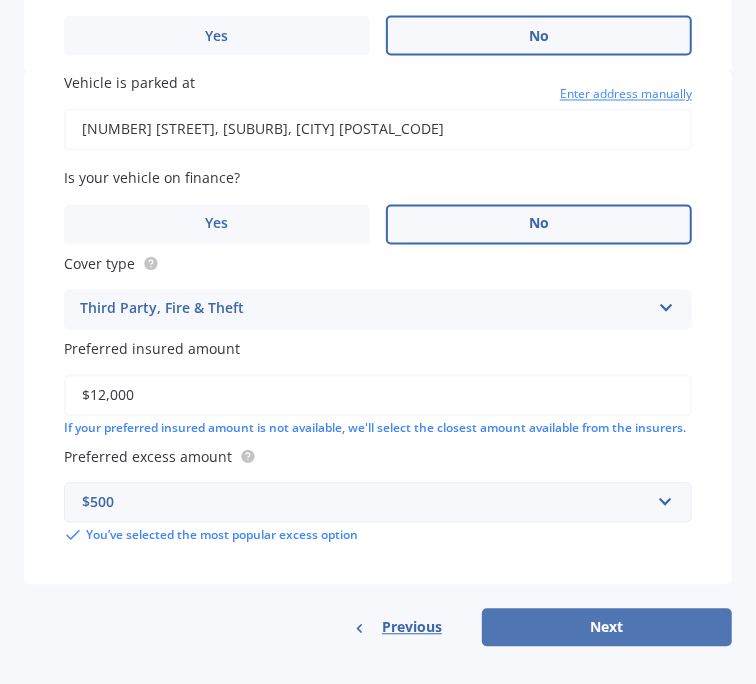 click on "Next" at bounding box center [607, 628] 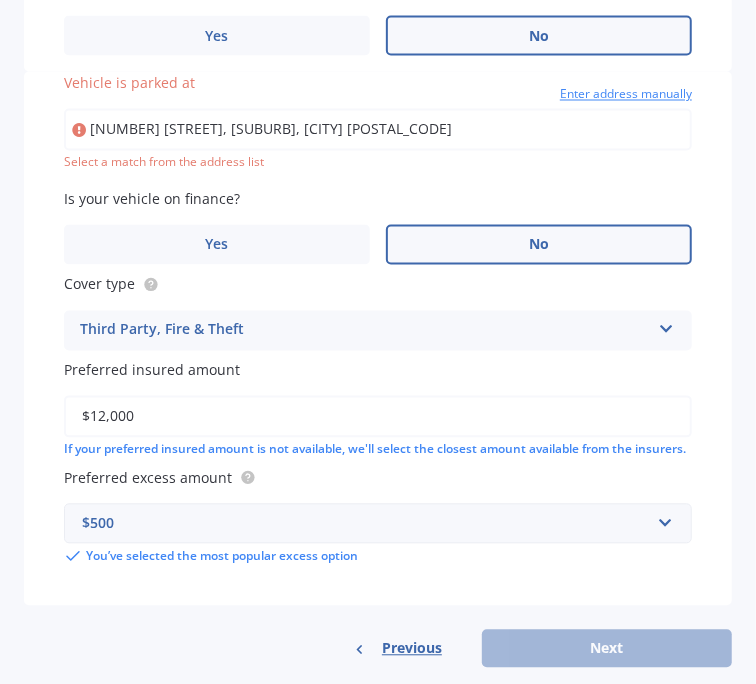 click on "[NUMBER] [STREET], [SUBURB], [CITY] [POSTAL_CODE]" at bounding box center [378, 130] 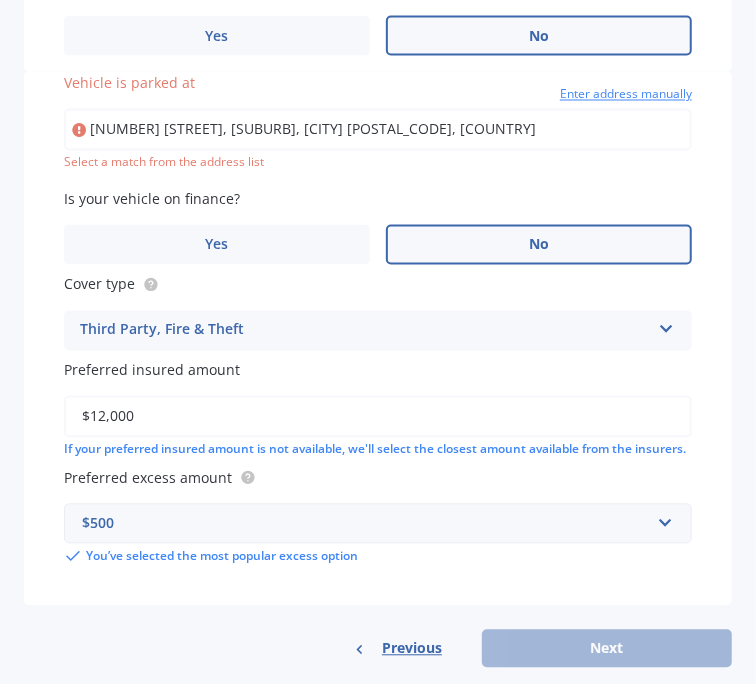 type on "[NUMBER] [STREET], [SUBURB], [CITY] [POSTAL_CODE]" 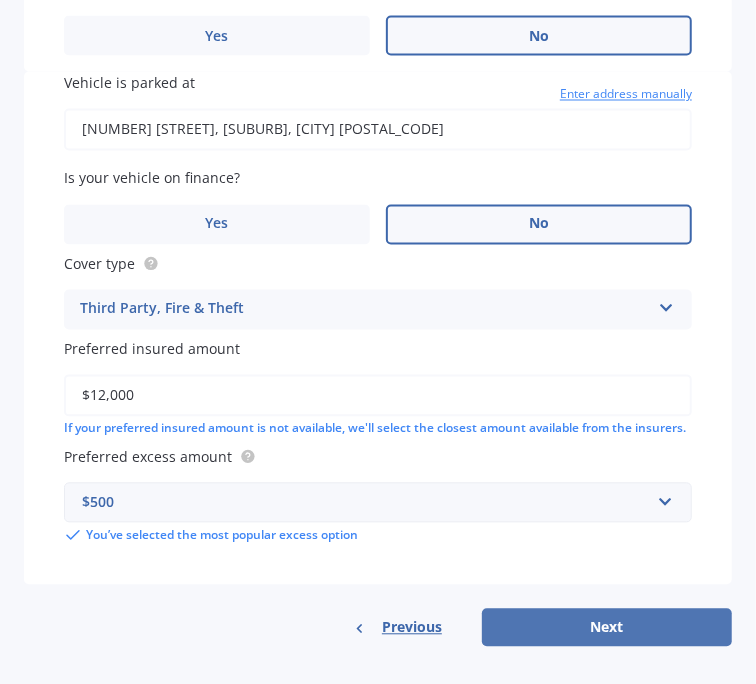 click on "Next" at bounding box center (607, 628) 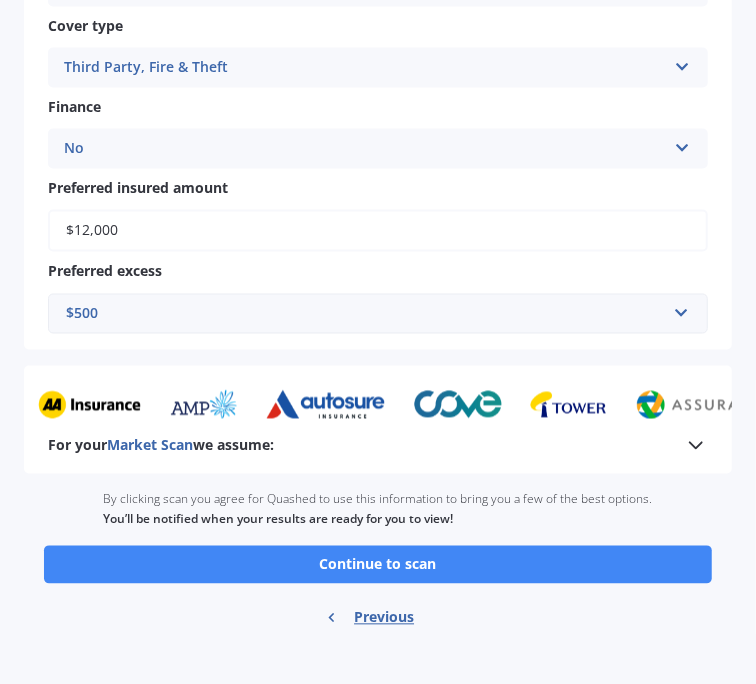 scroll, scrollTop: 1130, scrollLeft: 0, axis: vertical 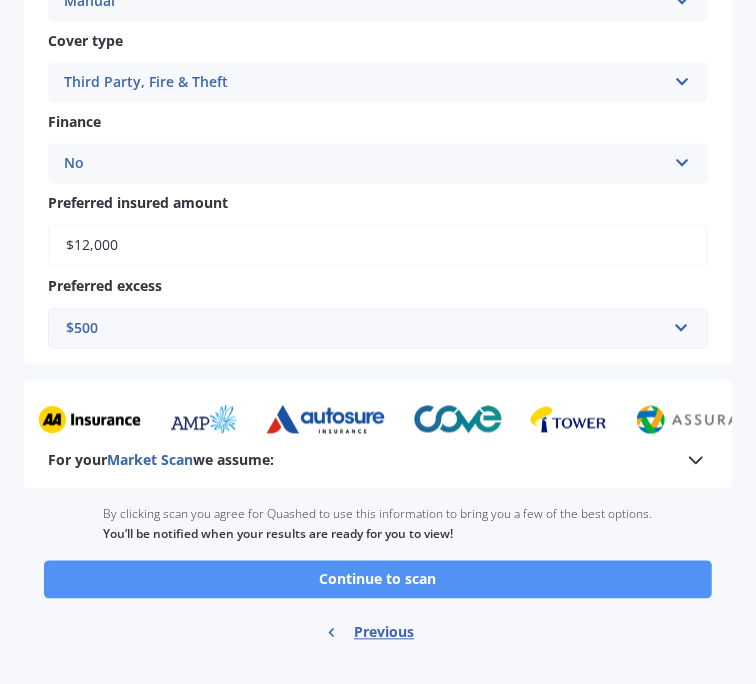 click on "Continue to scan" at bounding box center (378, 580) 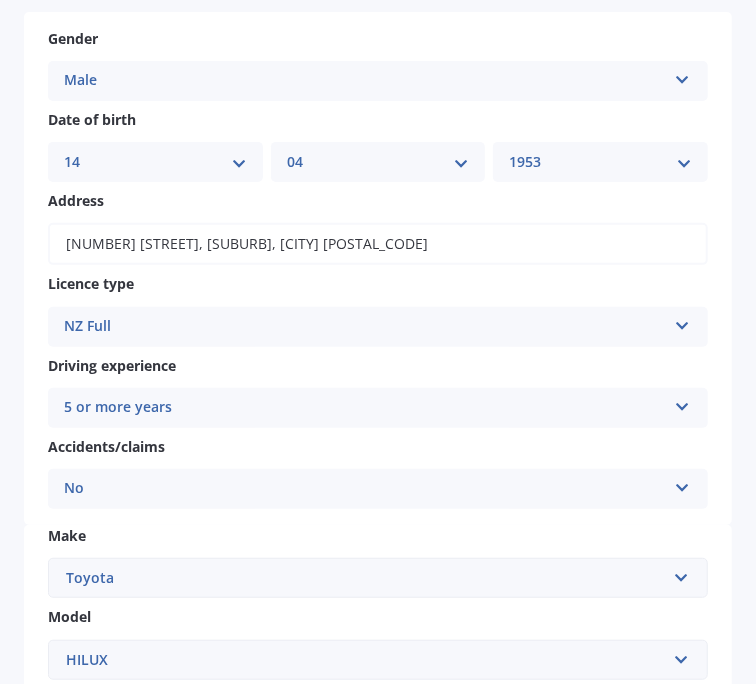 scroll, scrollTop: 0, scrollLeft: 0, axis: both 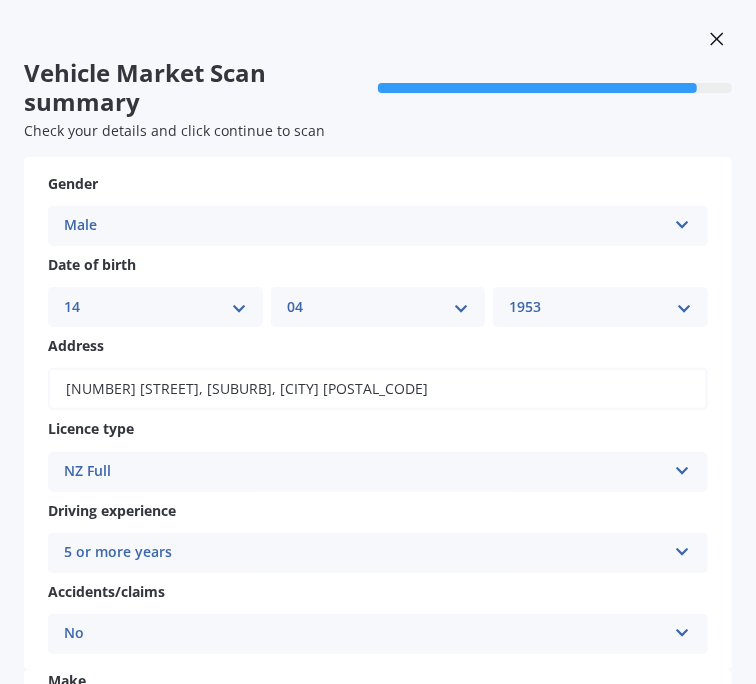 click 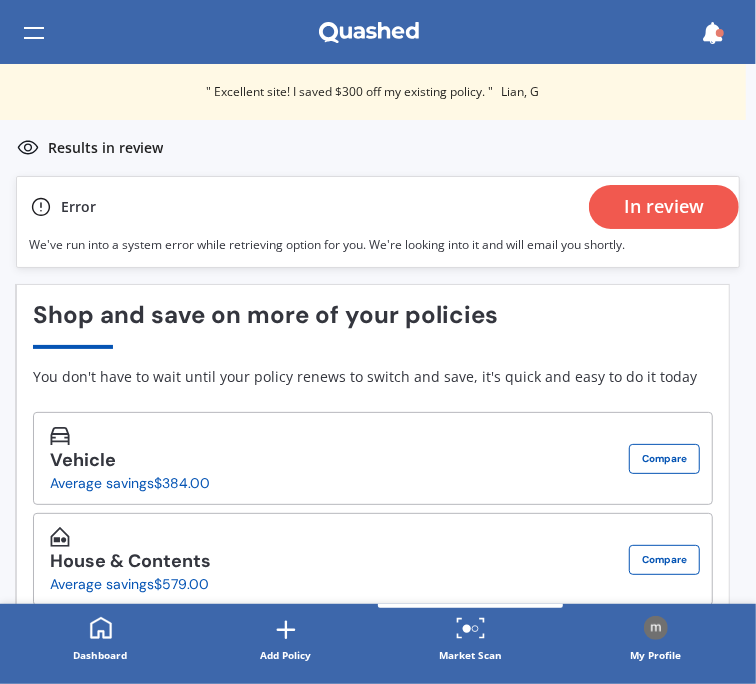 click at bounding box center (713, 33) 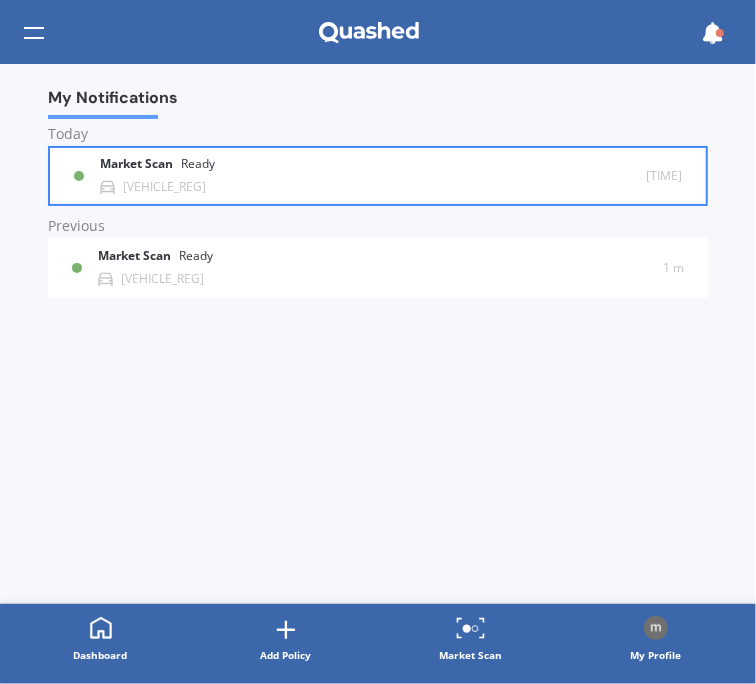 click on "Market Scan" at bounding box center (140, 164) 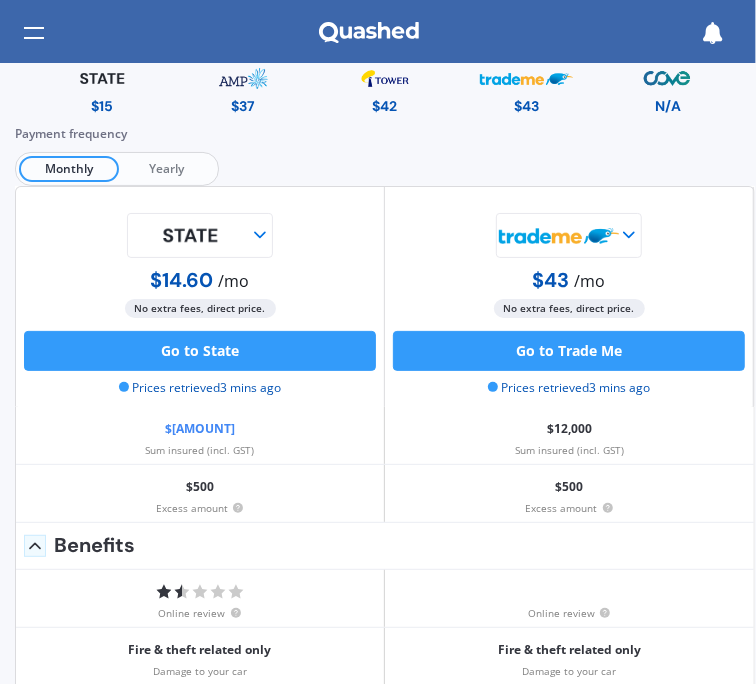 scroll, scrollTop: 0, scrollLeft: 1, axis: horizontal 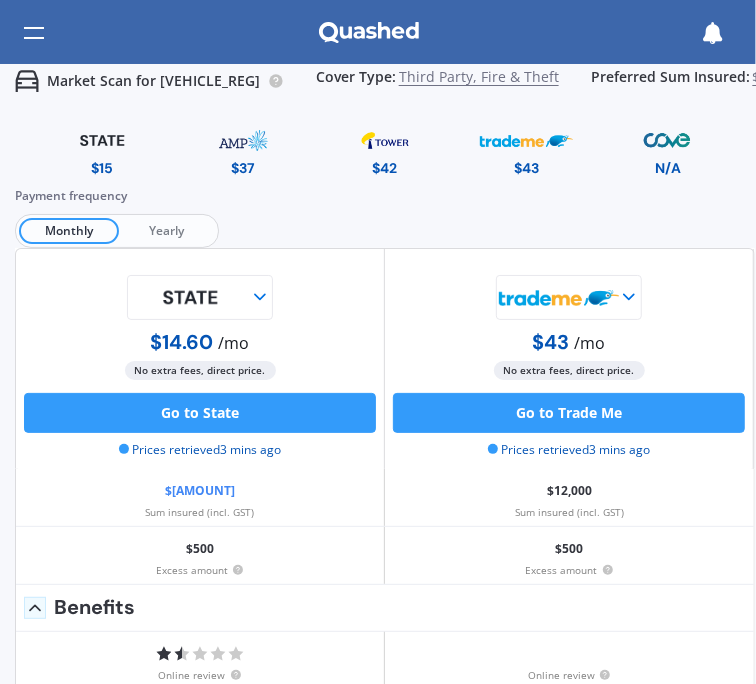 click on "Yearly" at bounding box center [167, 231] 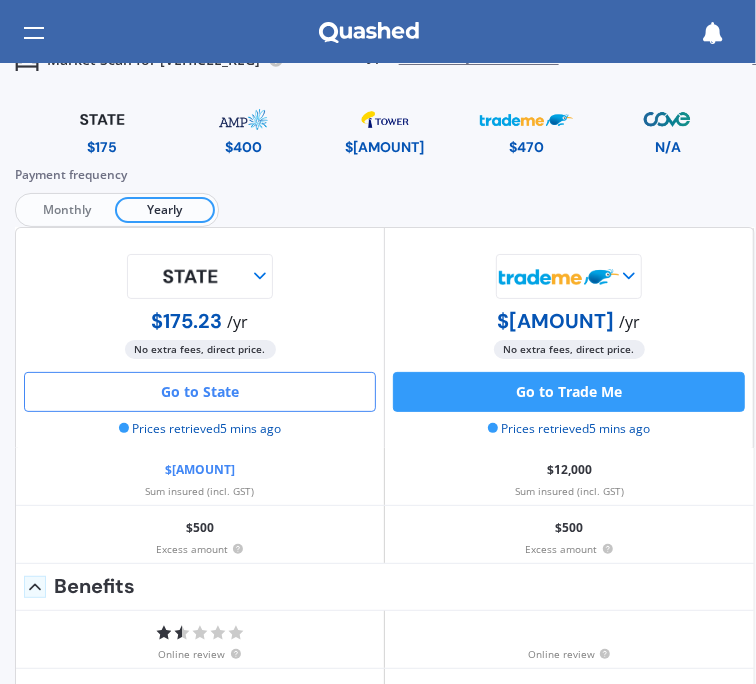 scroll, scrollTop: 0, scrollLeft: 1, axis: horizontal 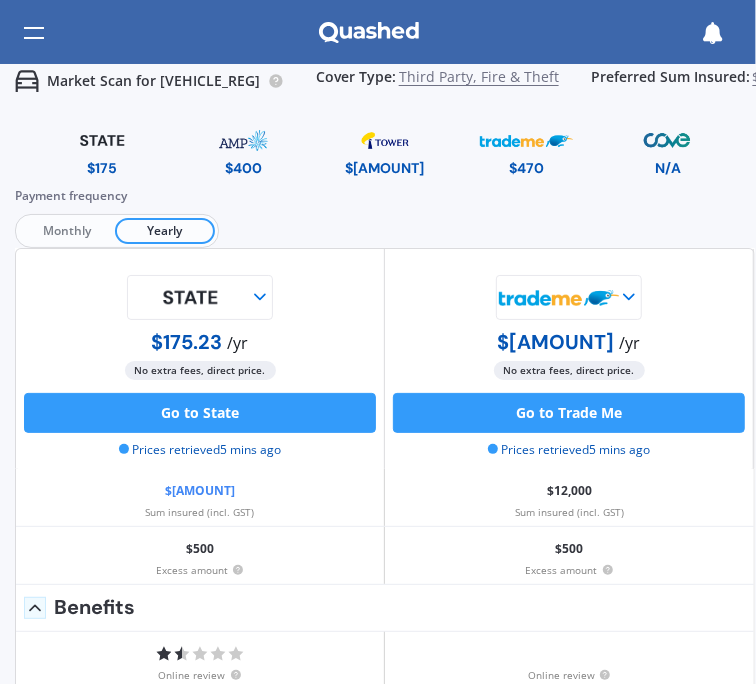 click on "Monthly" at bounding box center (67, 231) 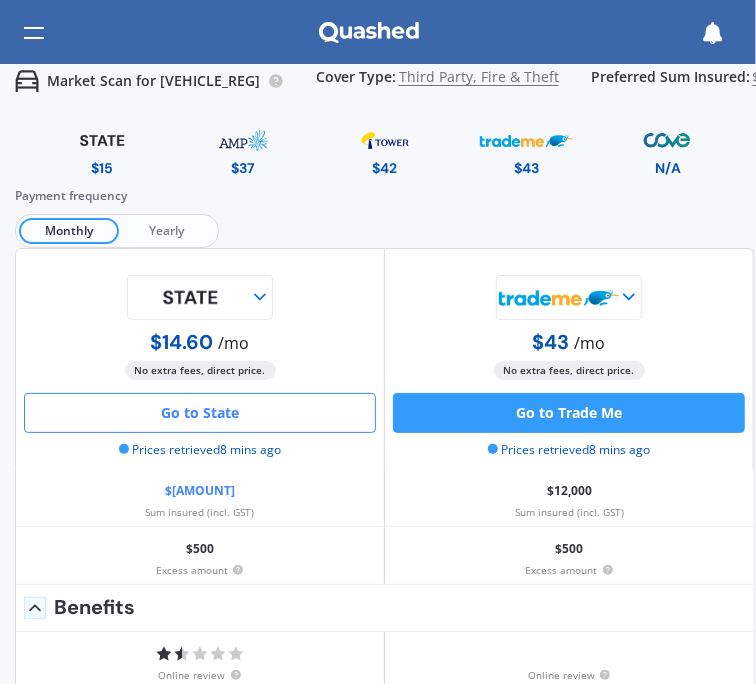click on "Go to State" at bounding box center [200, 413] 